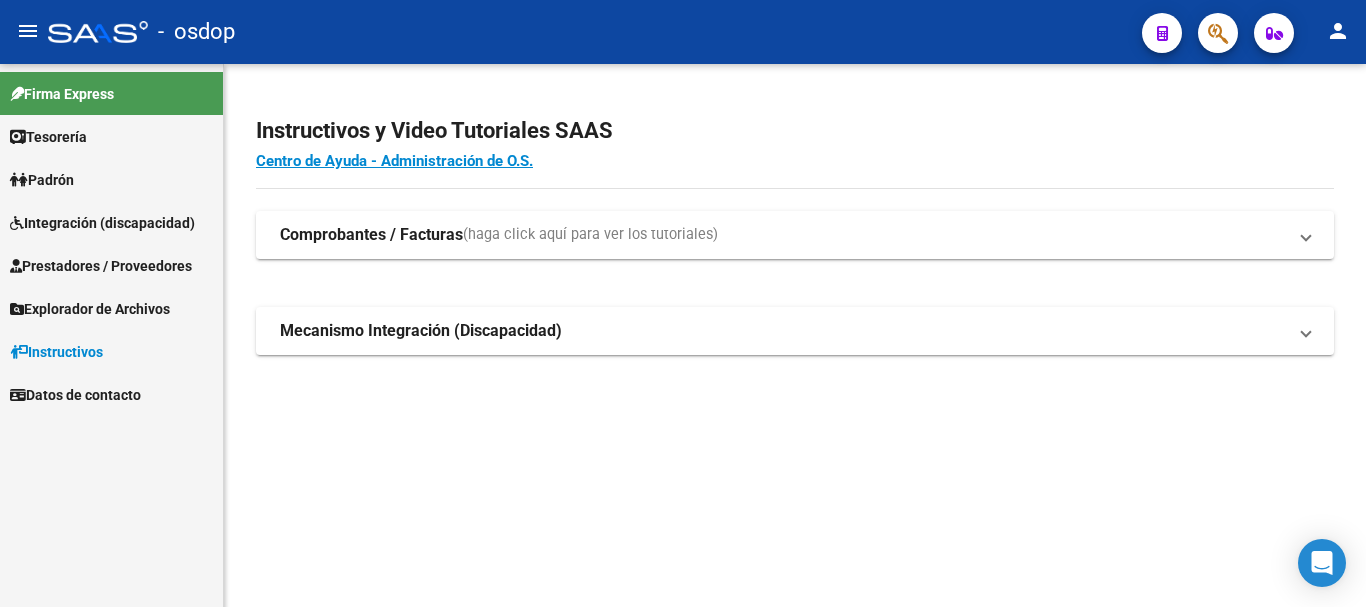 scroll, scrollTop: 0, scrollLeft: 0, axis: both 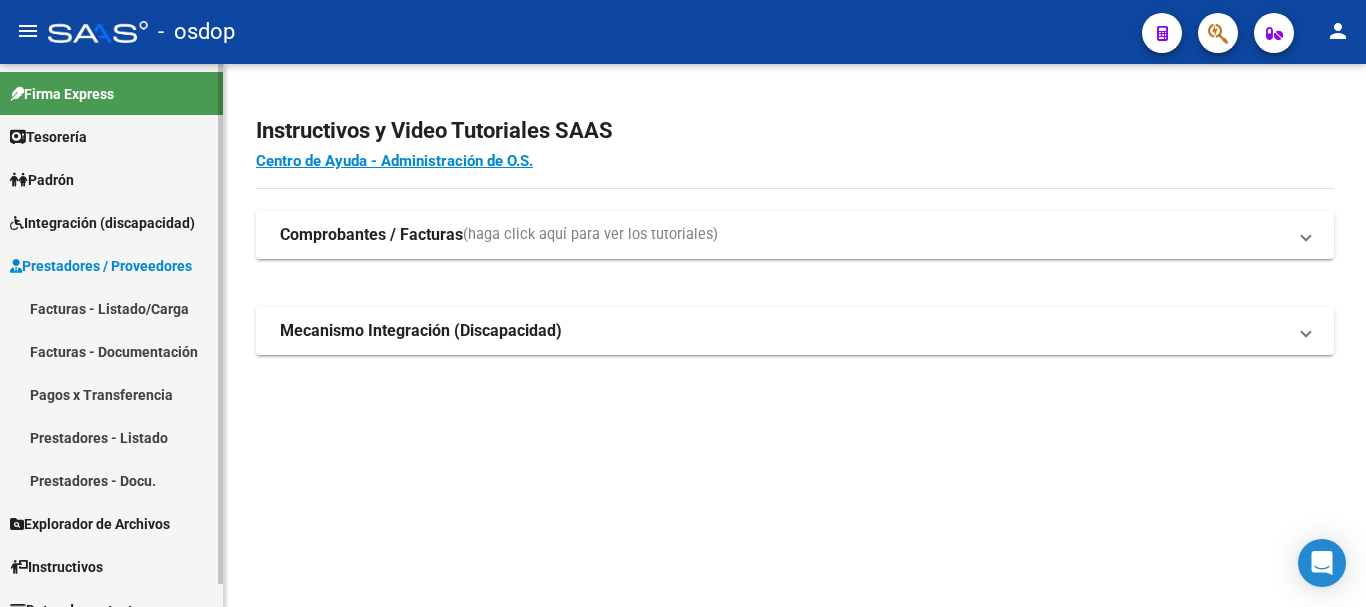 click on "Prestadores - Listado" at bounding box center [111, 437] 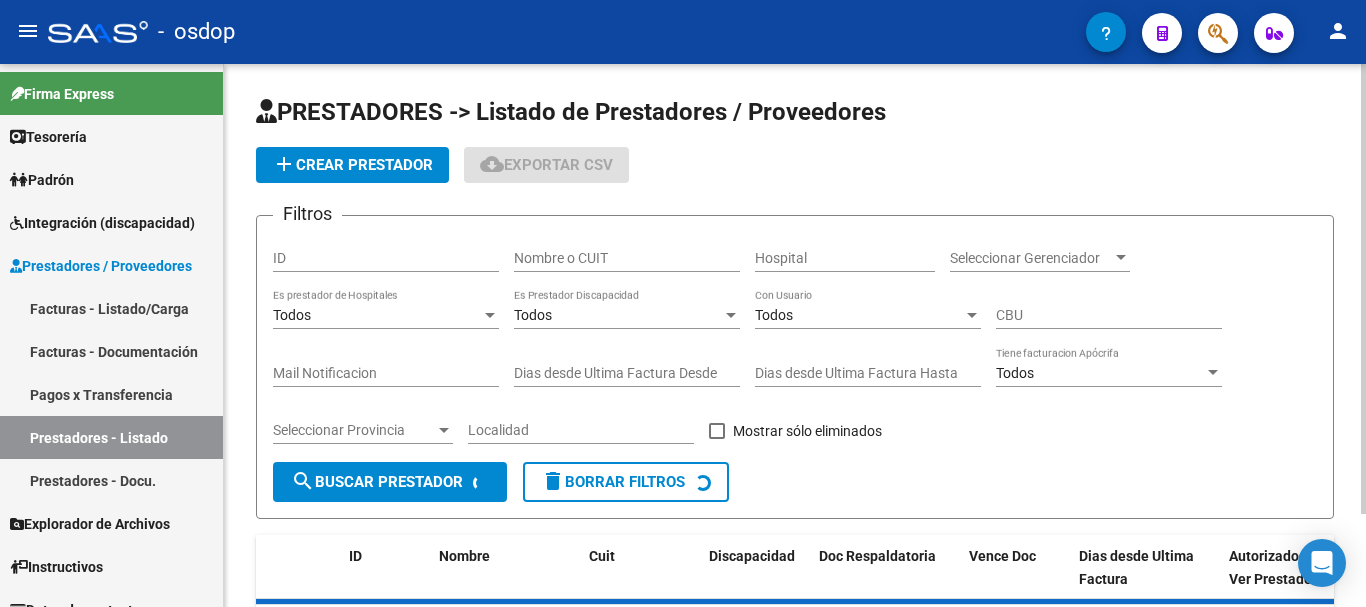 click on "Nombre o CUIT" at bounding box center (627, 258) 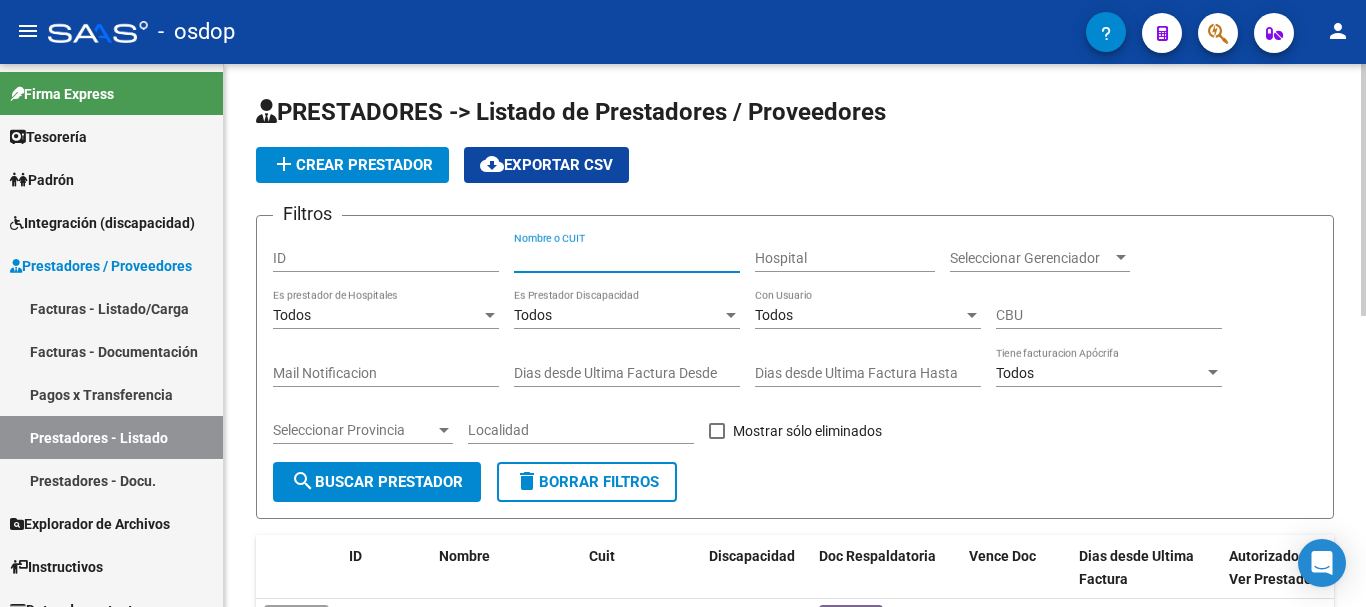 click on "ID" 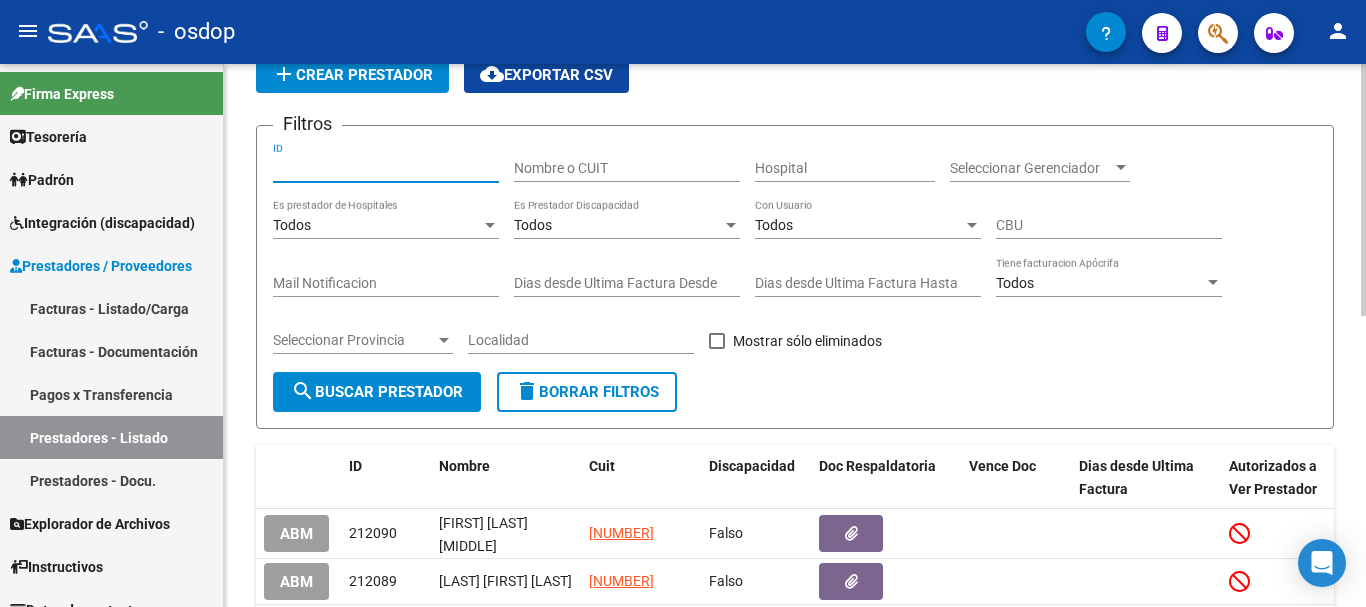 scroll, scrollTop: 300, scrollLeft: 0, axis: vertical 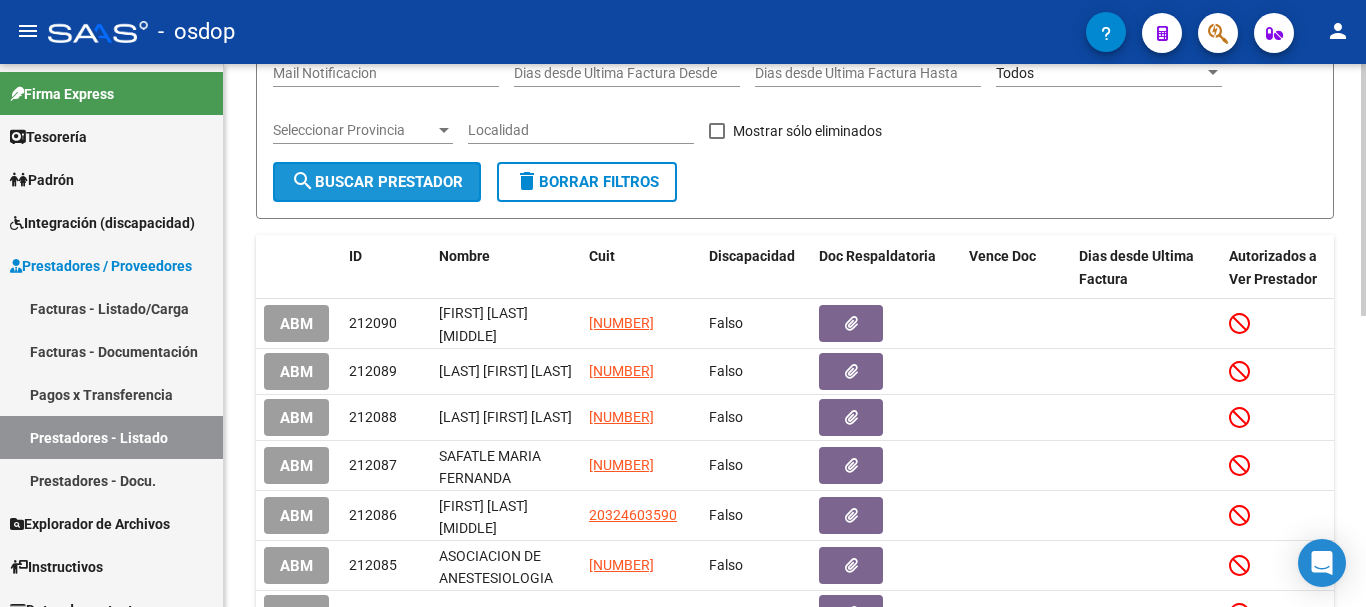 click on "search  Buscar Prestador" 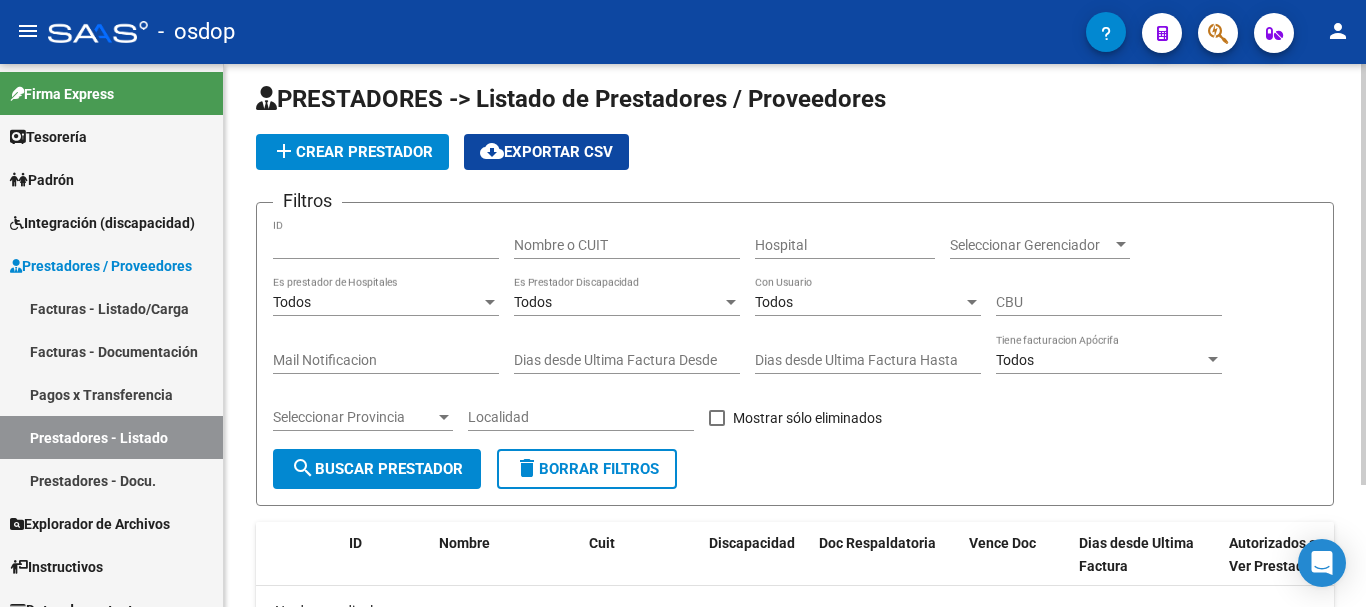 scroll, scrollTop: 0, scrollLeft: 0, axis: both 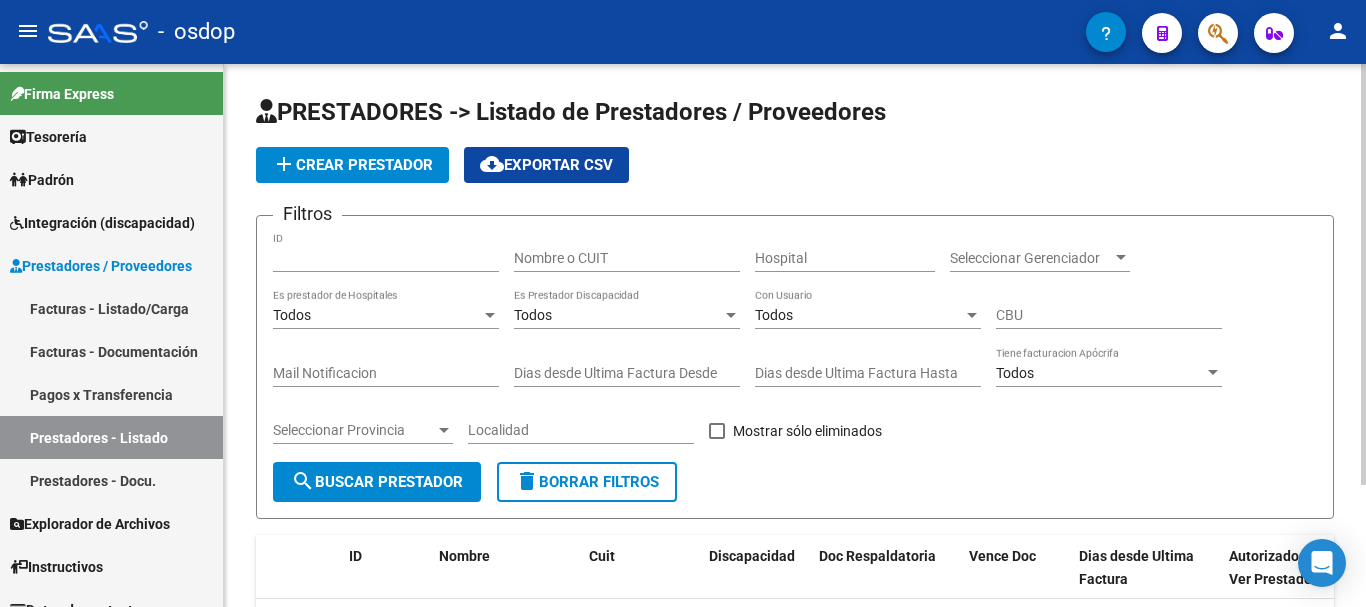 click on "[NUMBER]" at bounding box center (386, 258) 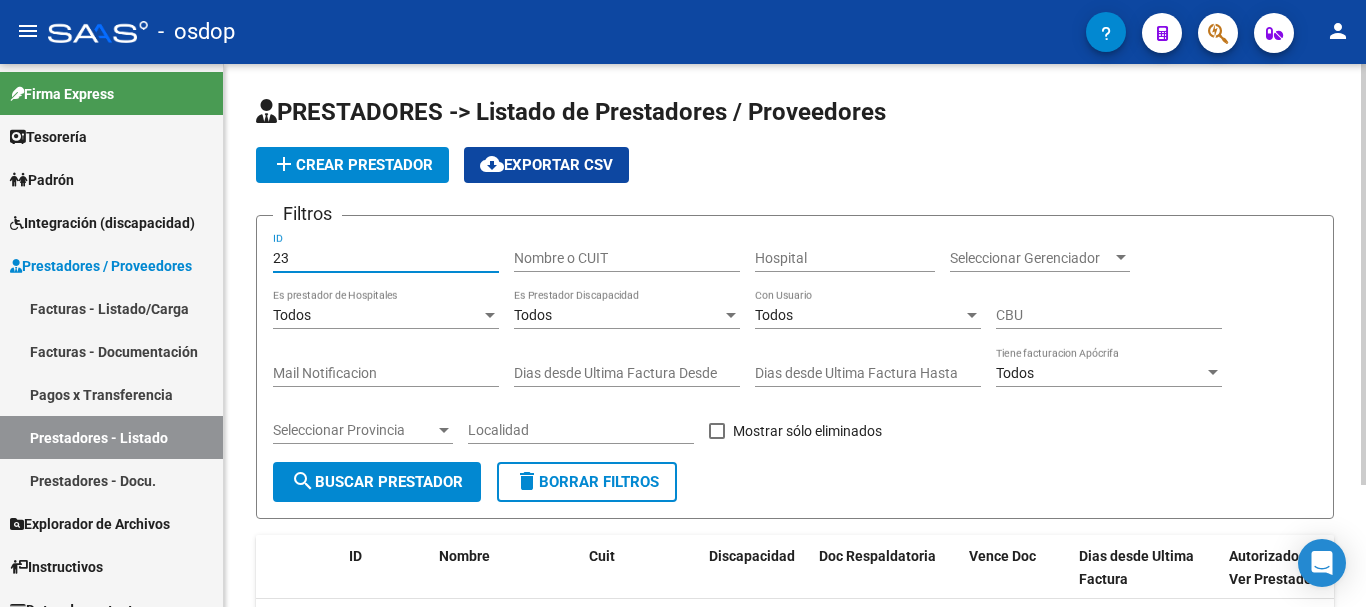 type on "2" 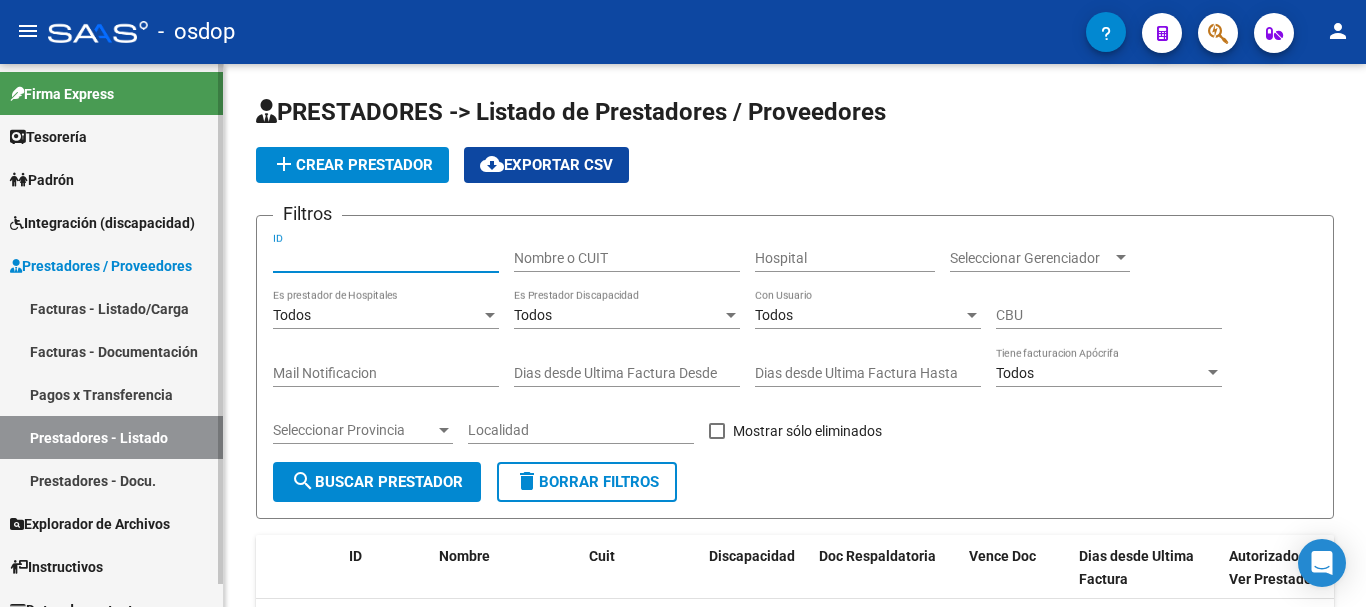 type 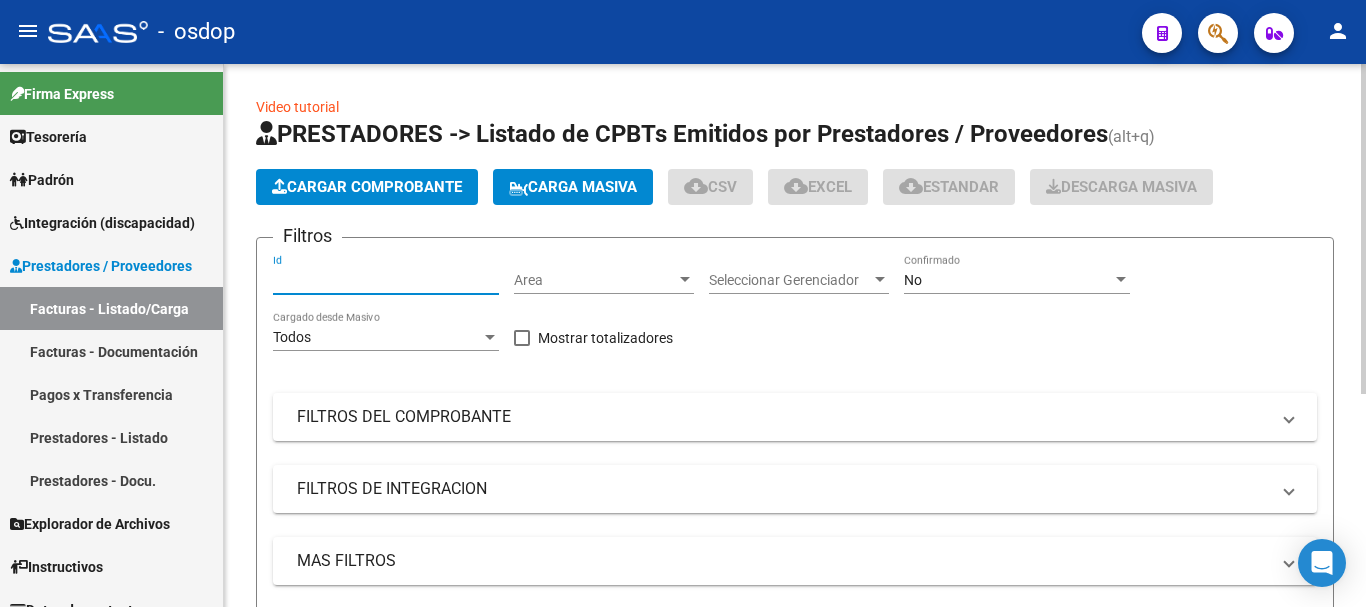 click on "Id" at bounding box center [386, 280] 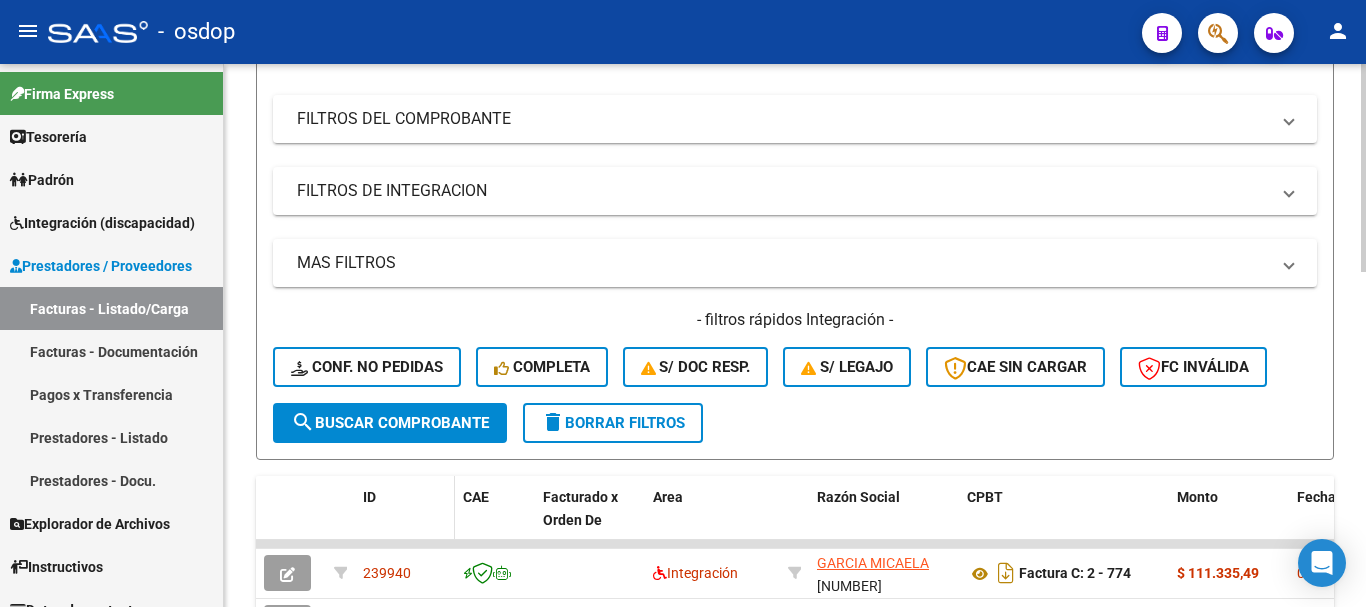 scroll, scrollTop: 300, scrollLeft: 0, axis: vertical 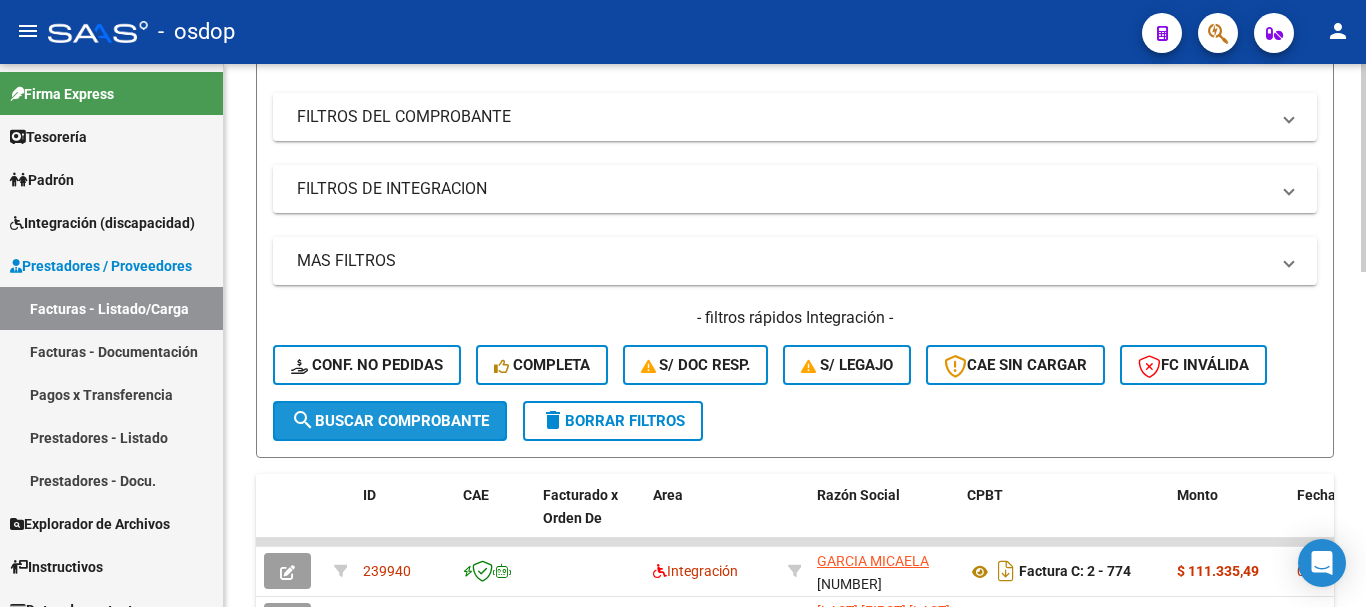 click on "search  Buscar Comprobante" 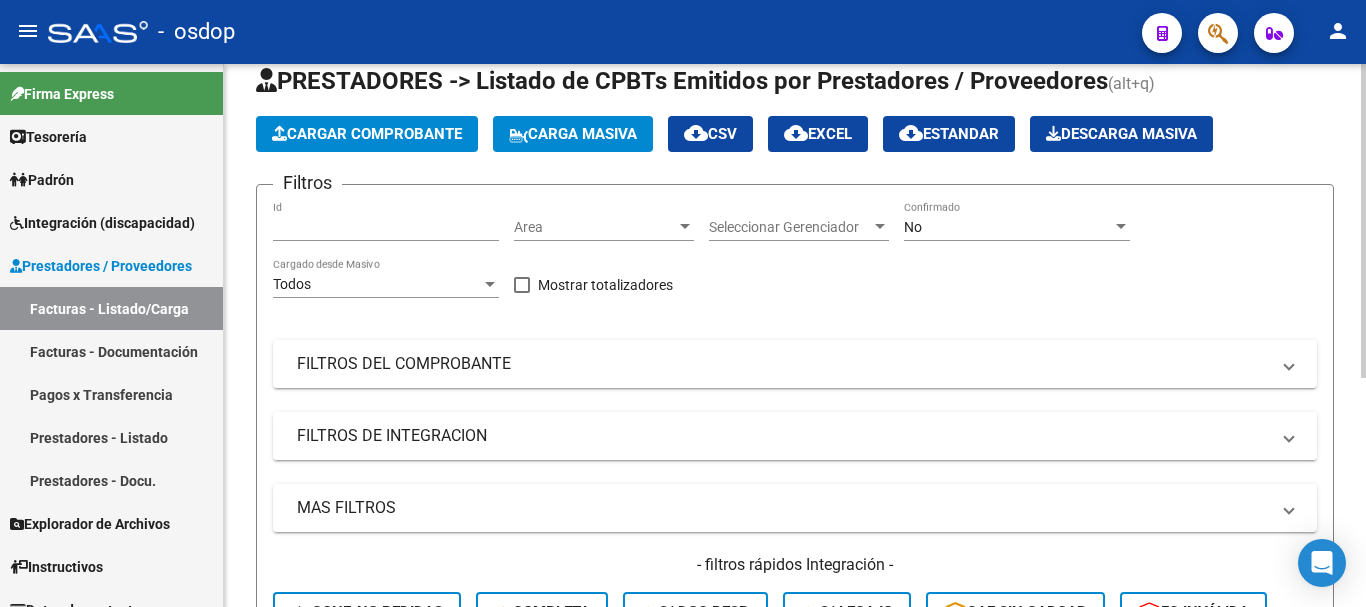 scroll, scrollTop: 0, scrollLeft: 0, axis: both 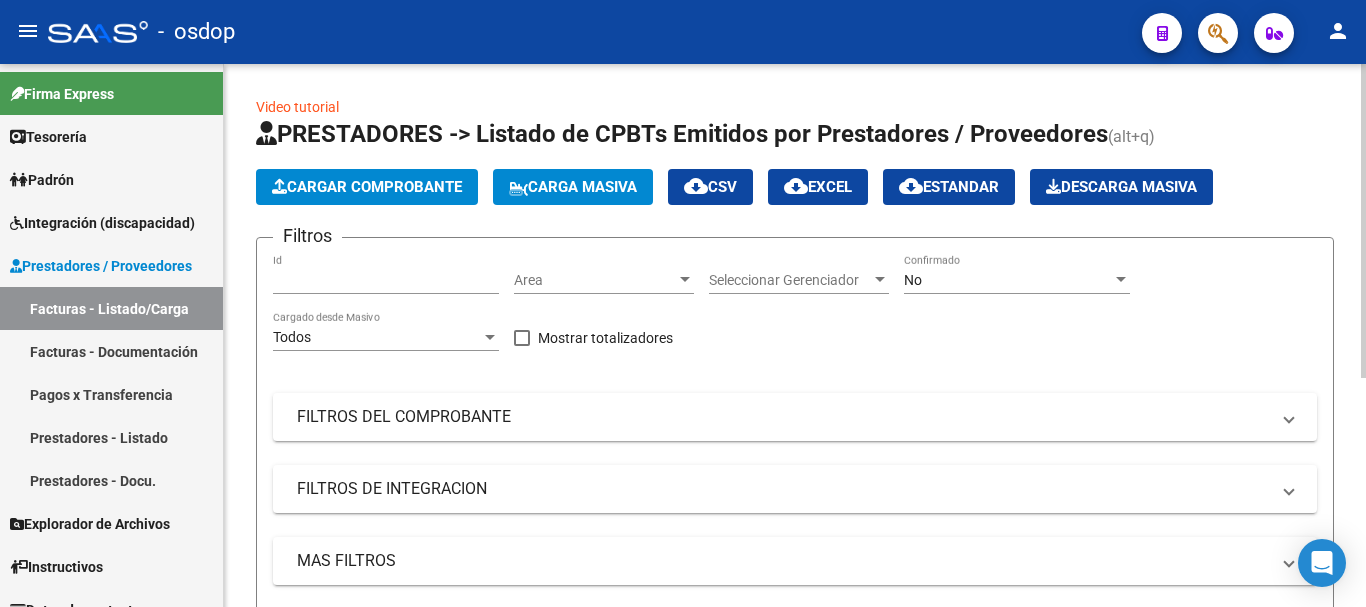 click on "[NUMBER]" at bounding box center [386, 280] 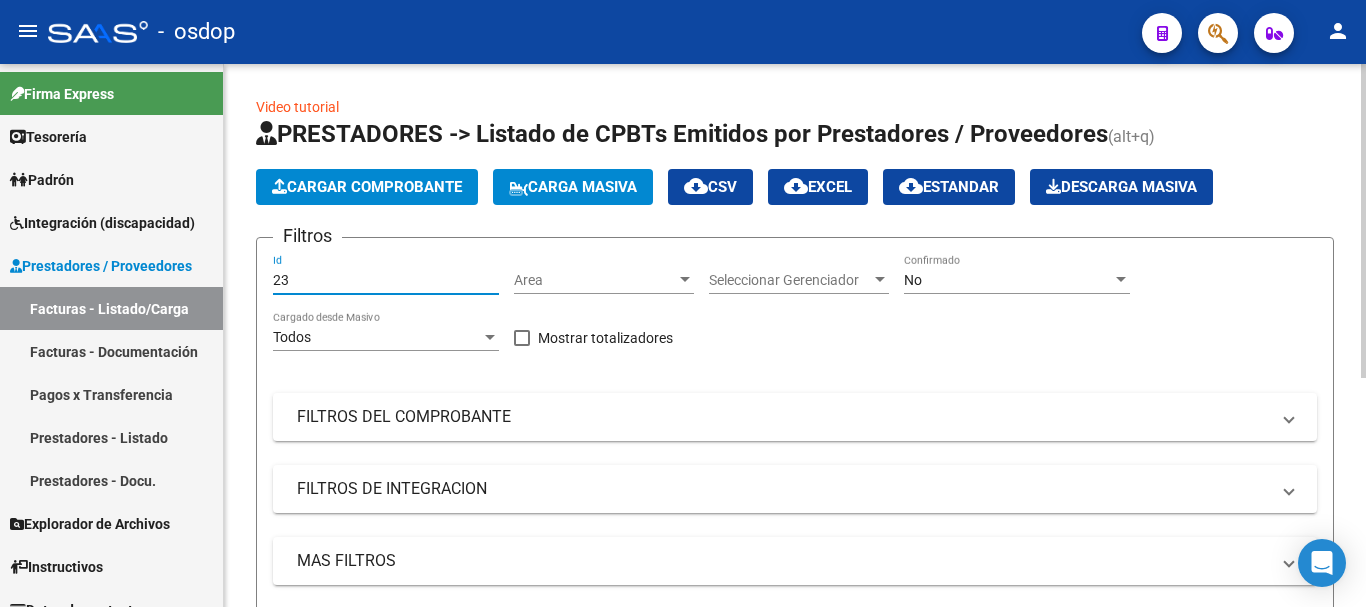 type on "2" 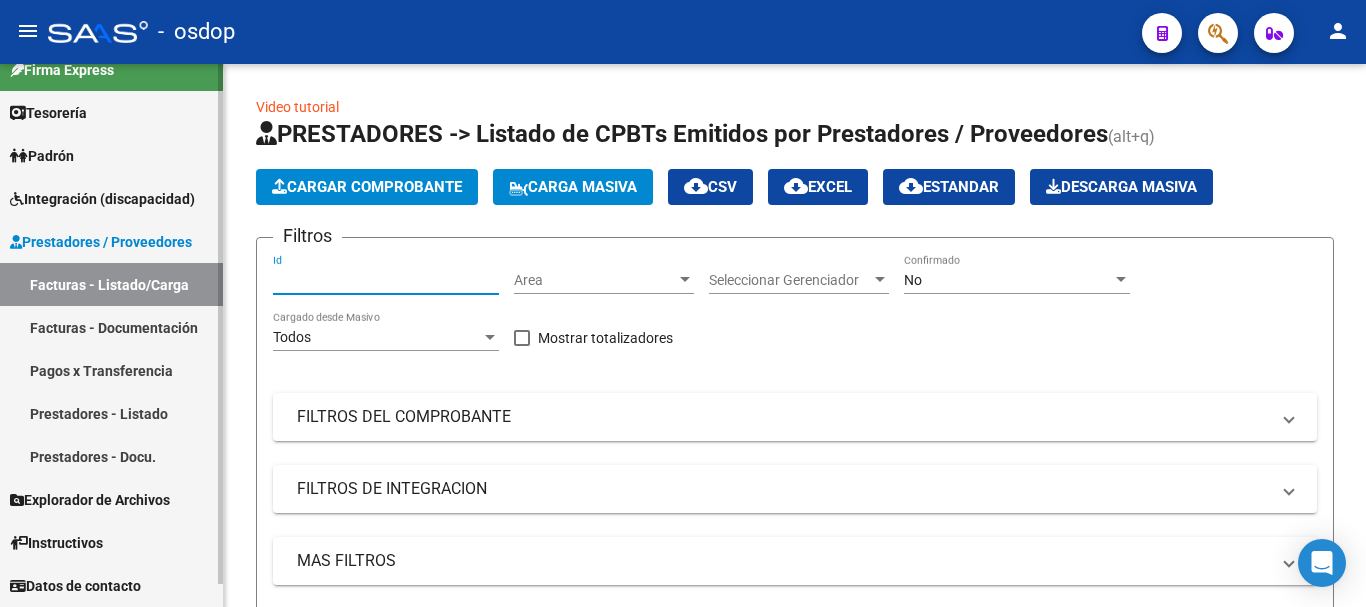 scroll, scrollTop: 0, scrollLeft: 0, axis: both 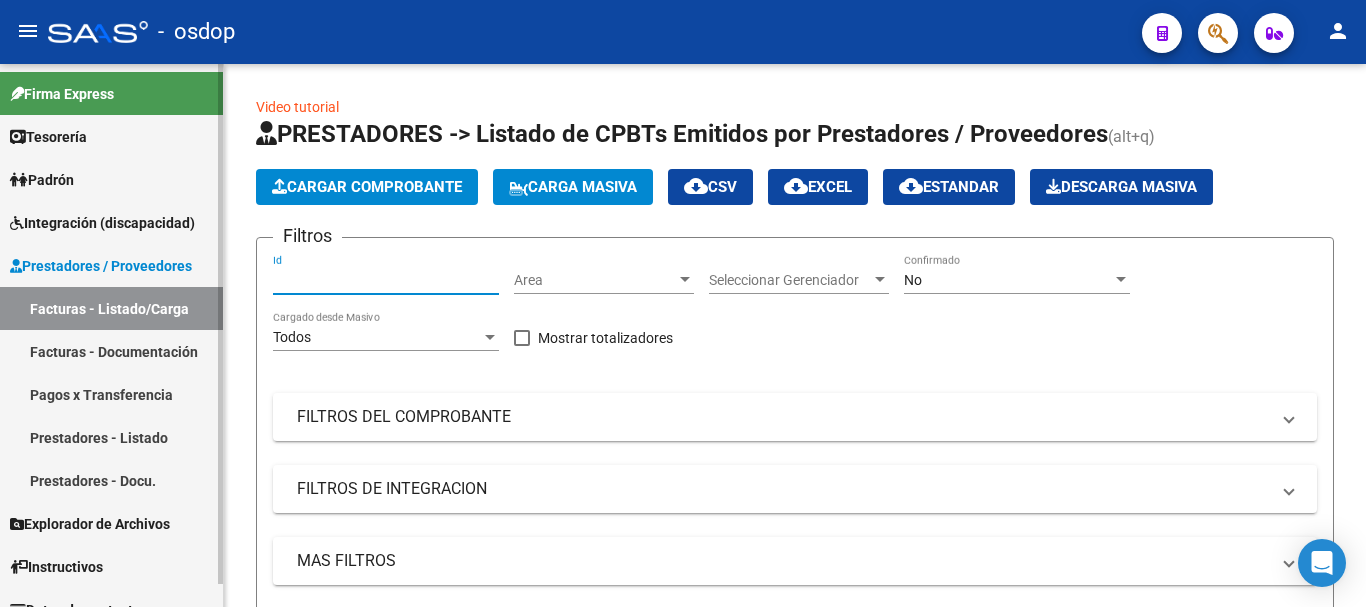 type 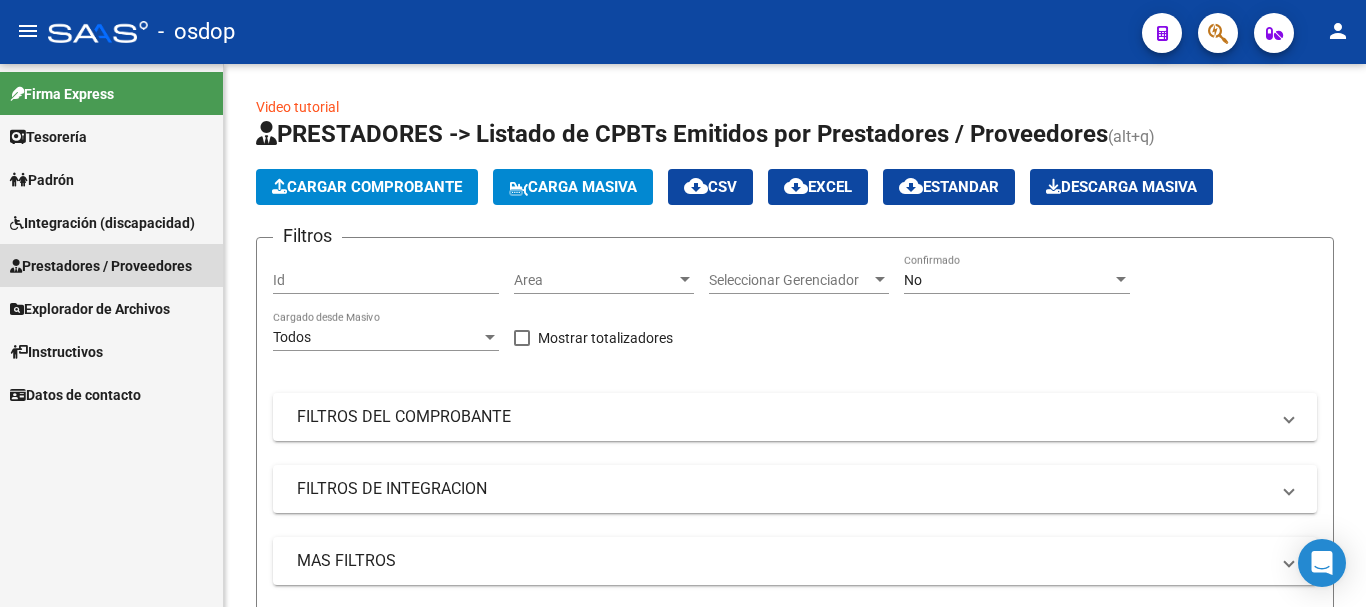 click on "Prestadores / Proveedores" at bounding box center [101, 266] 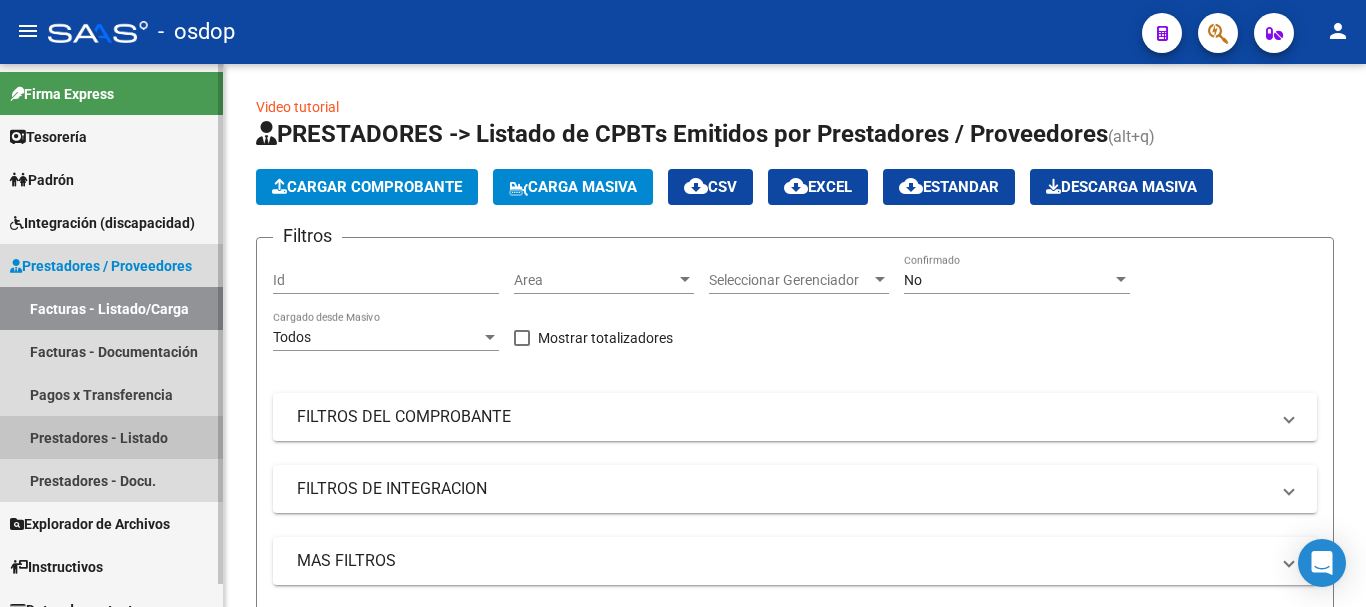 click on "Prestadores - Listado" at bounding box center [111, 437] 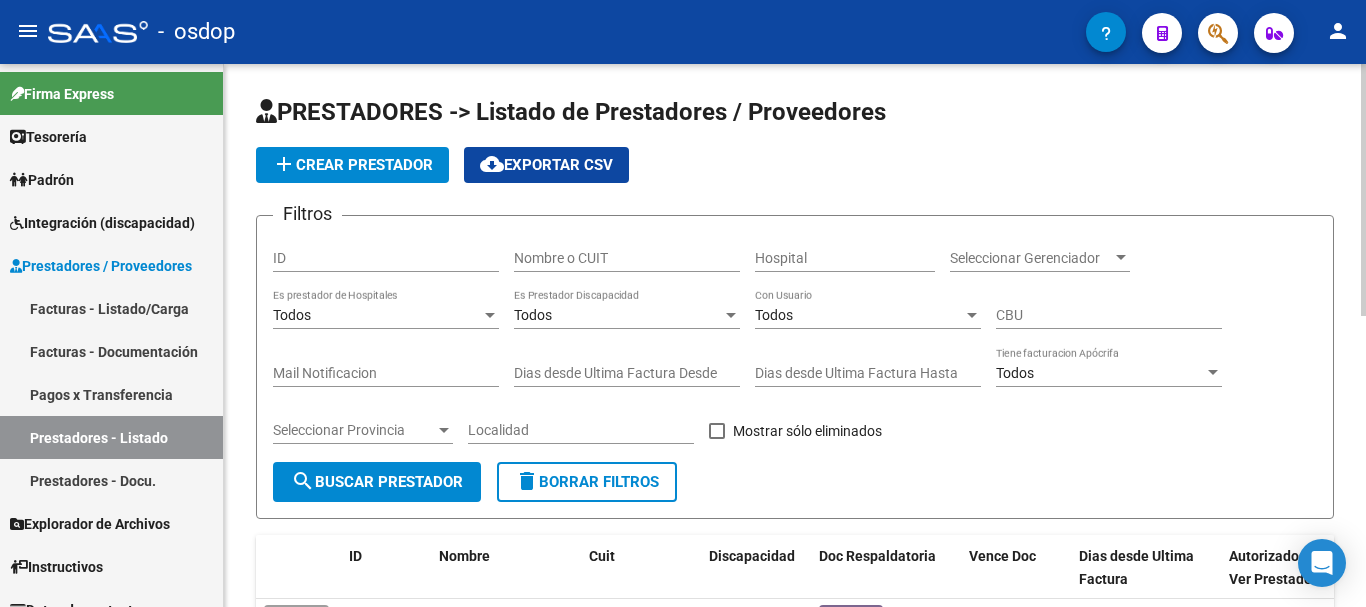 click on "Nombre o CUIT" 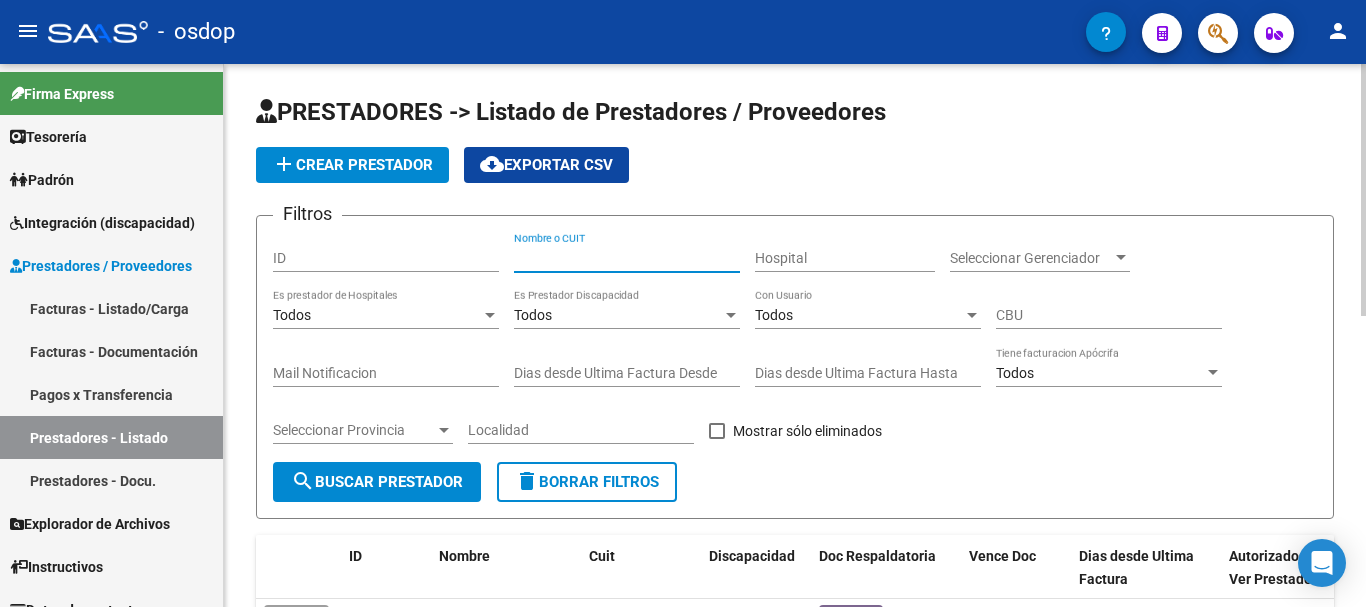 click on "Nombre o CUIT" at bounding box center [627, 258] 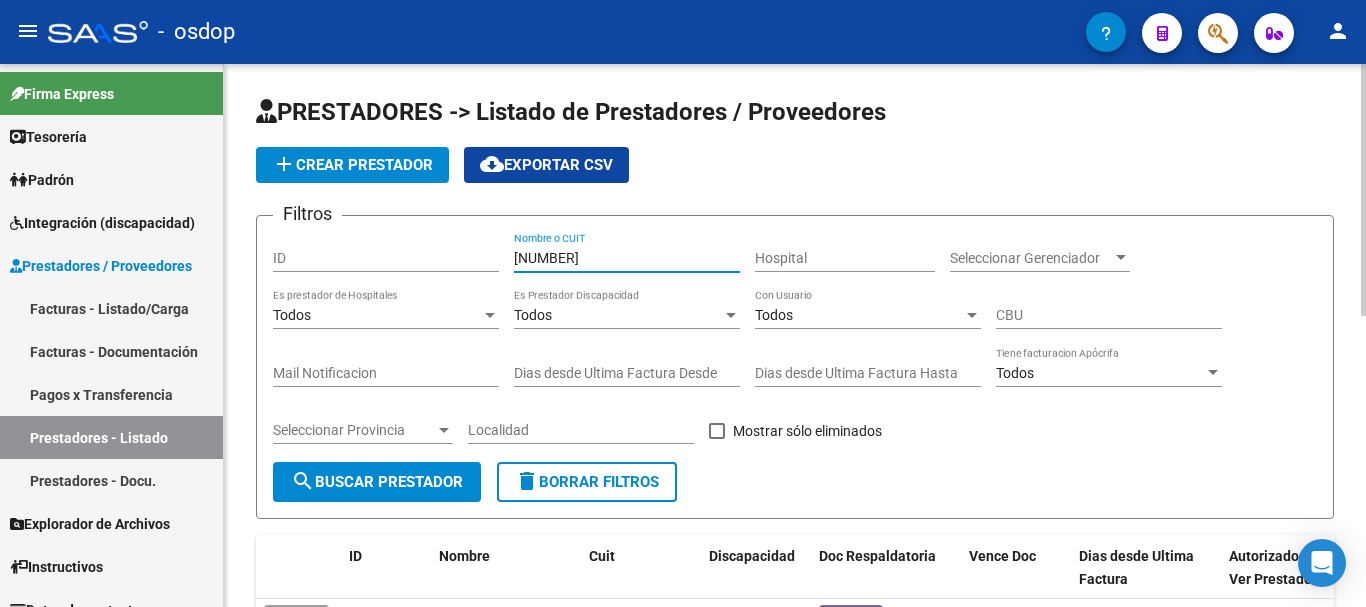 click on "search  Buscar Prestador" 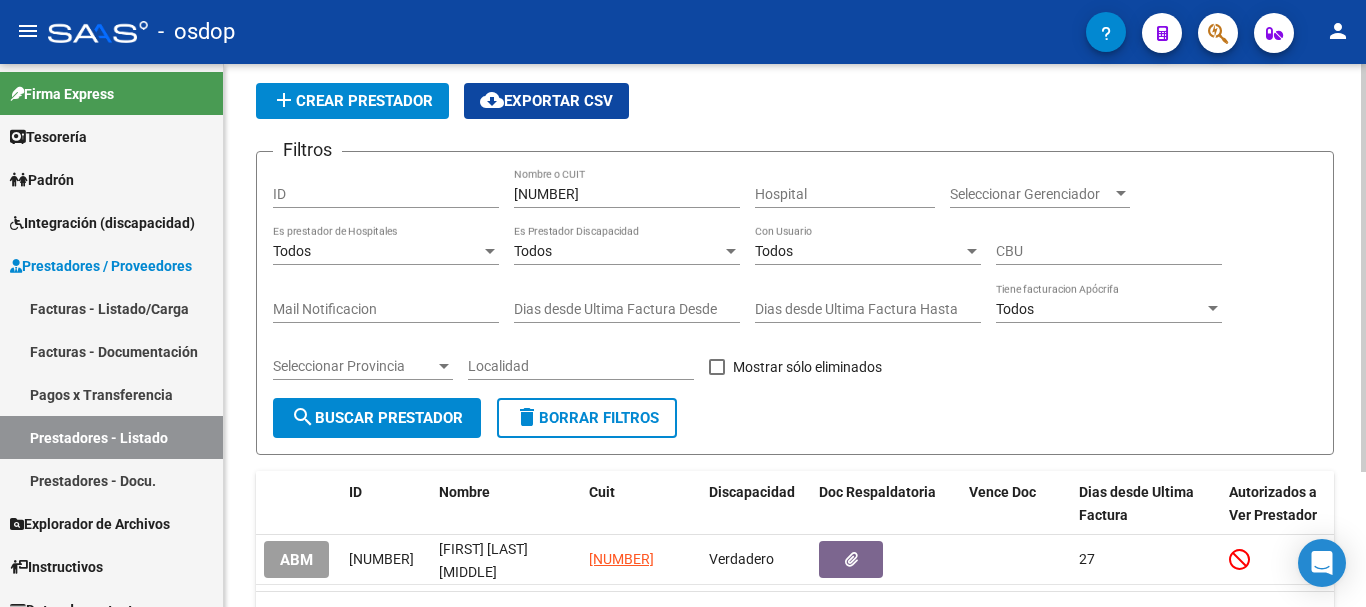 scroll, scrollTop: 179, scrollLeft: 0, axis: vertical 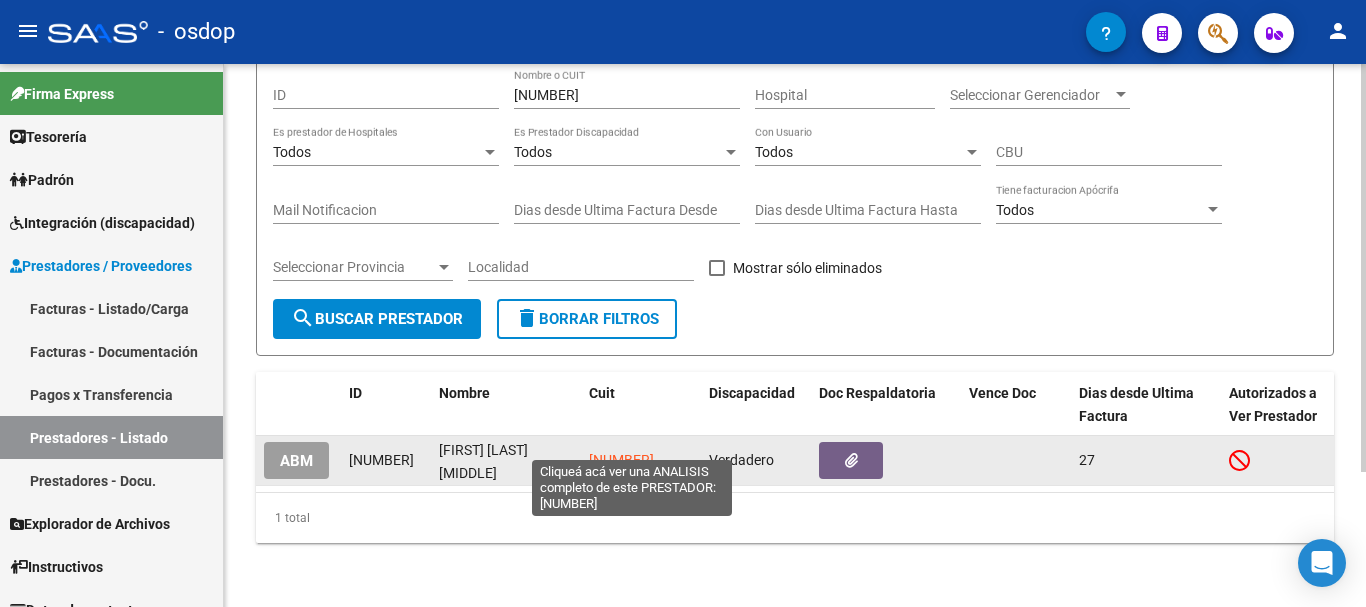 click on "[NUMBER]" 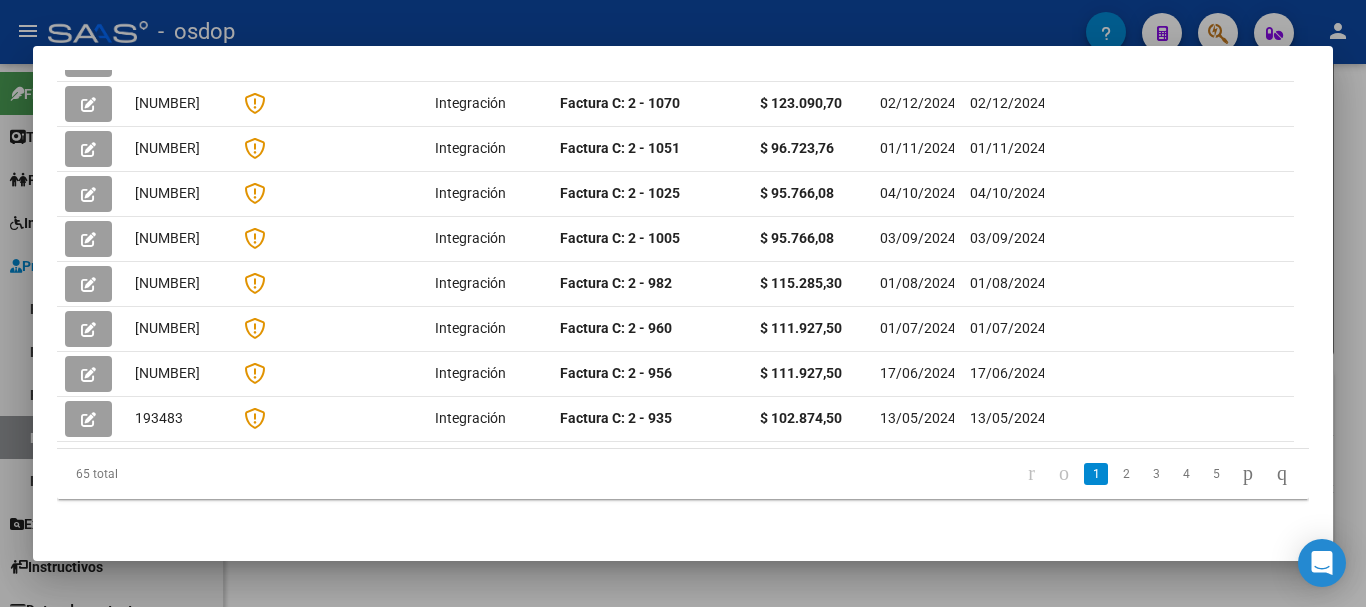 scroll, scrollTop: 656, scrollLeft: 0, axis: vertical 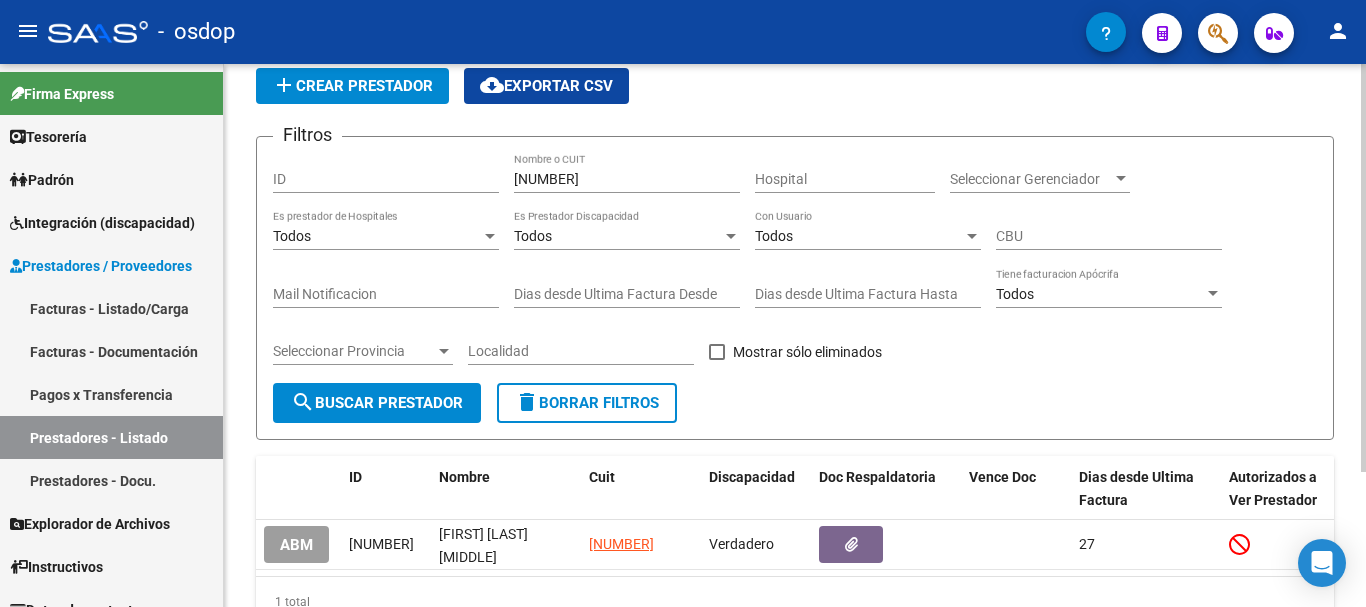 drag, startPoint x: 617, startPoint y: 168, endPoint x: 744, endPoint y: 243, distance: 147.49237 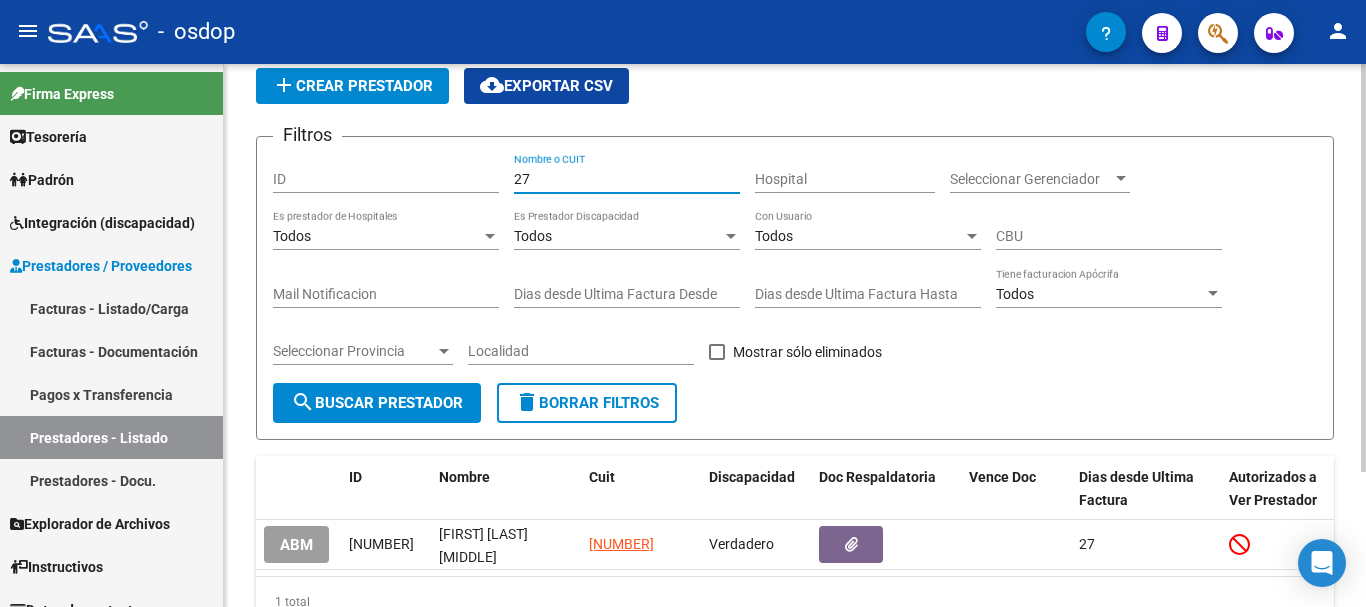 type on "2" 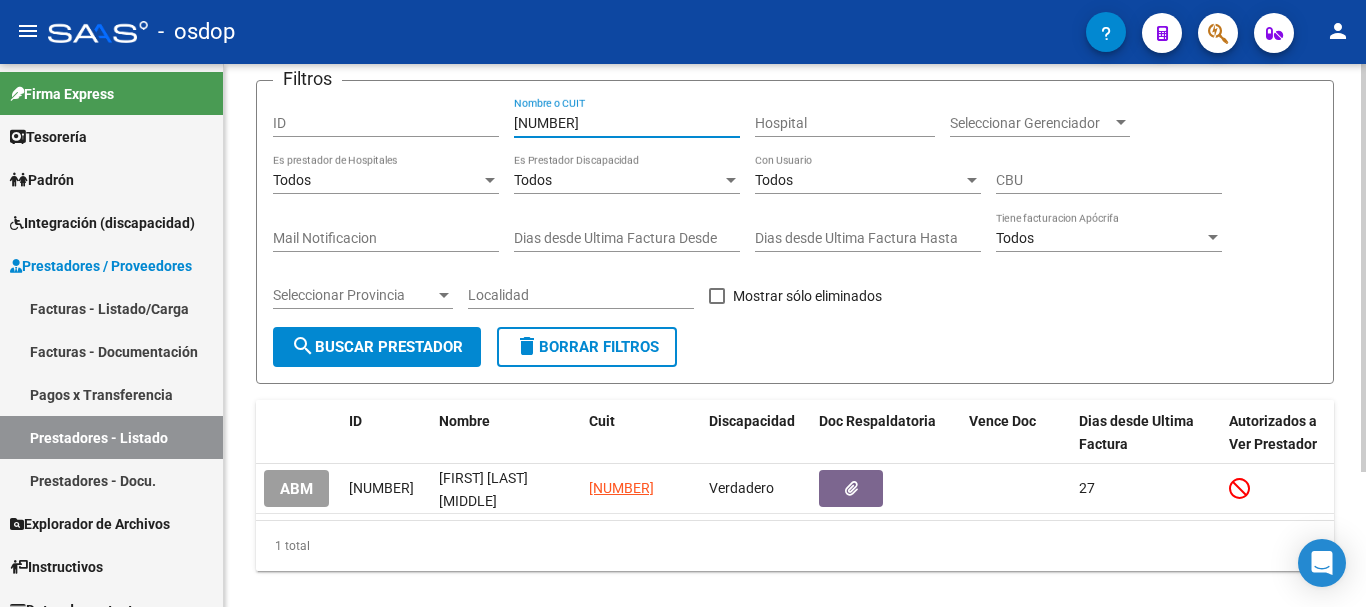 scroll, scrollTop: 179, scrollLeft: 0, axis: vertical 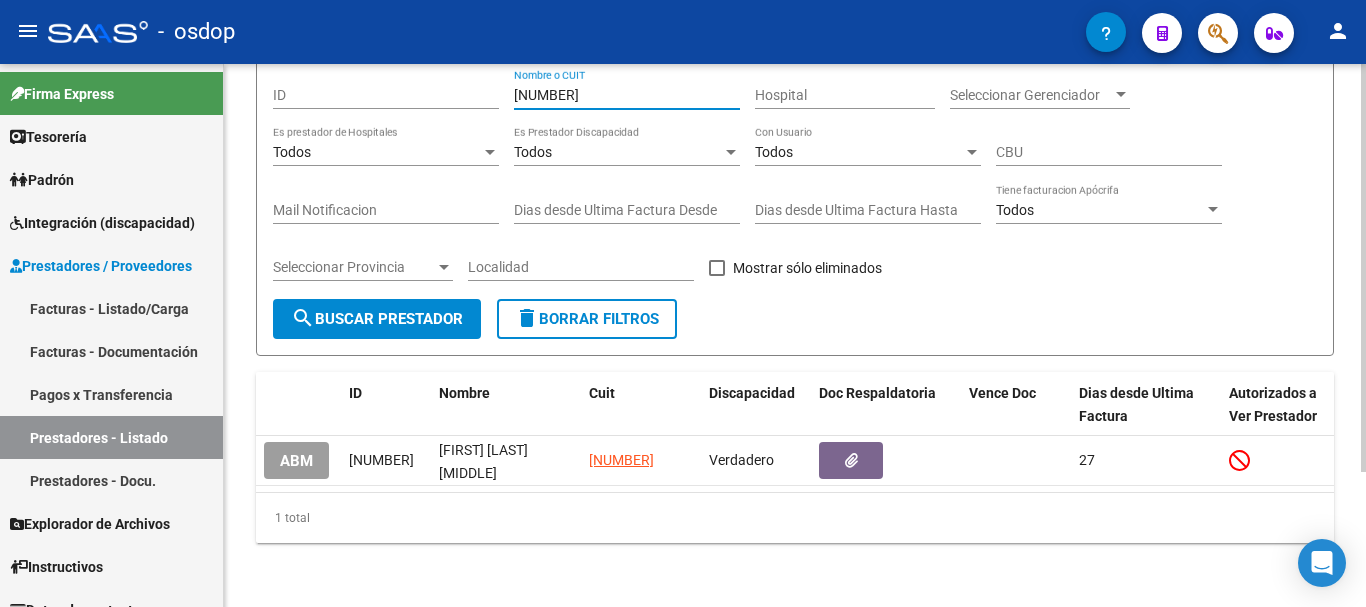 type on "[NUMBER]" 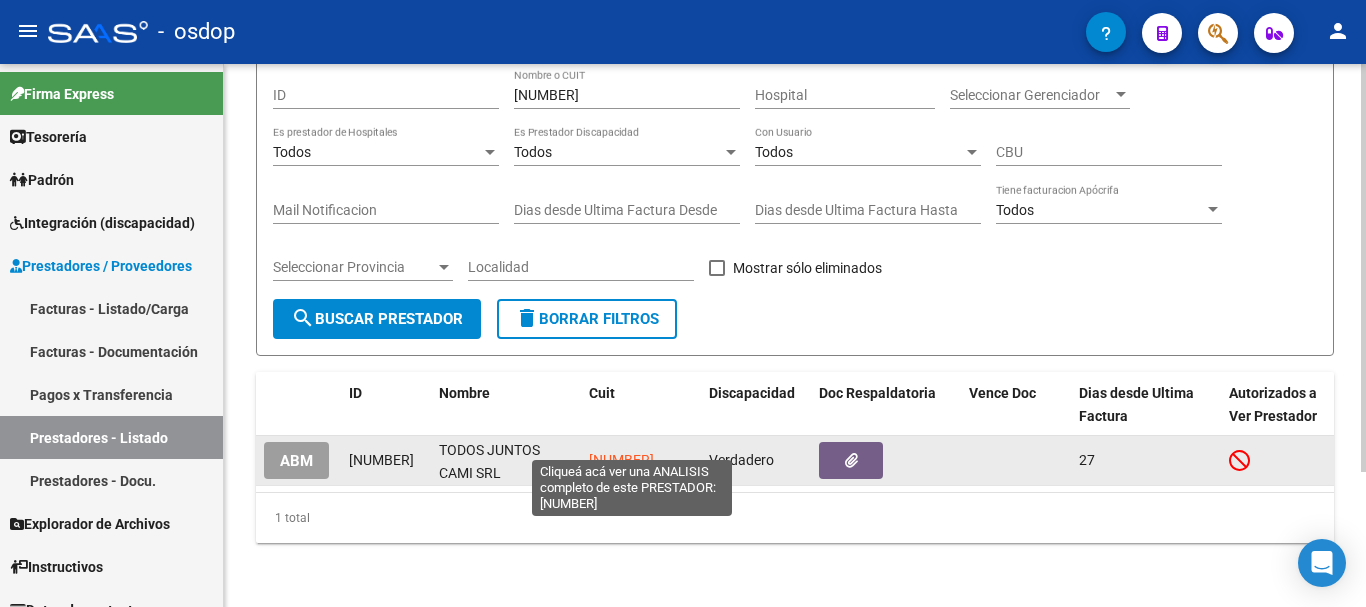 click on "[NUMBER]" 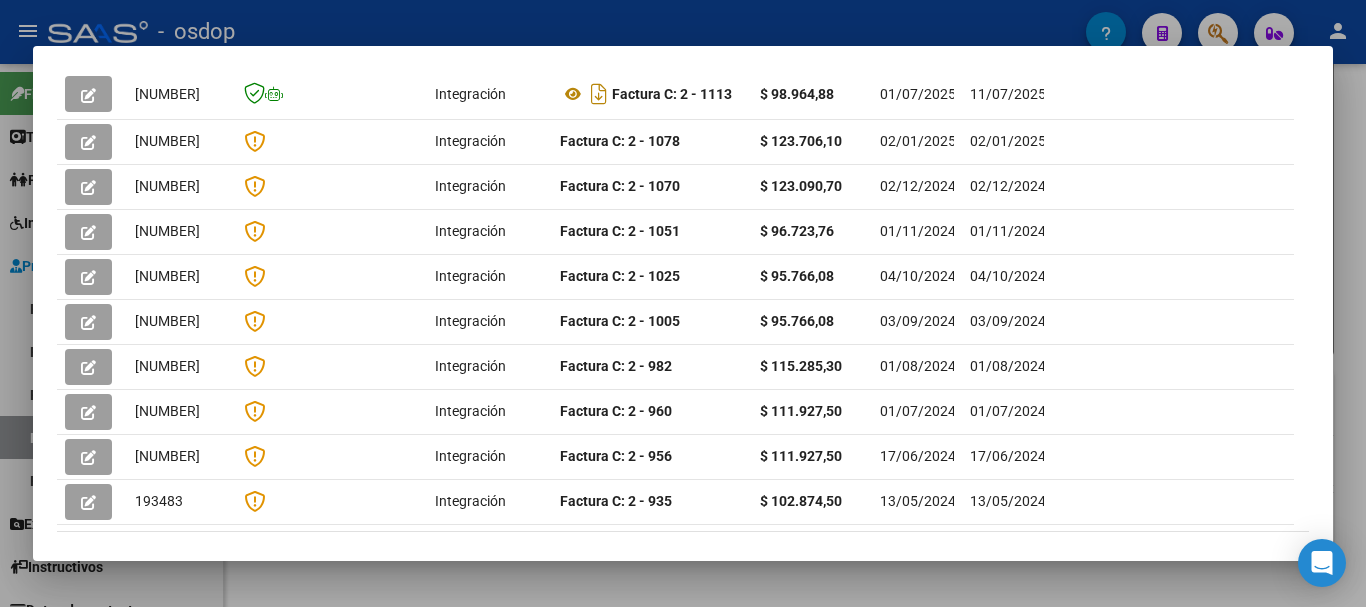 scroll, scrollTop: 620, scrollLeft: 0, axis: vertical 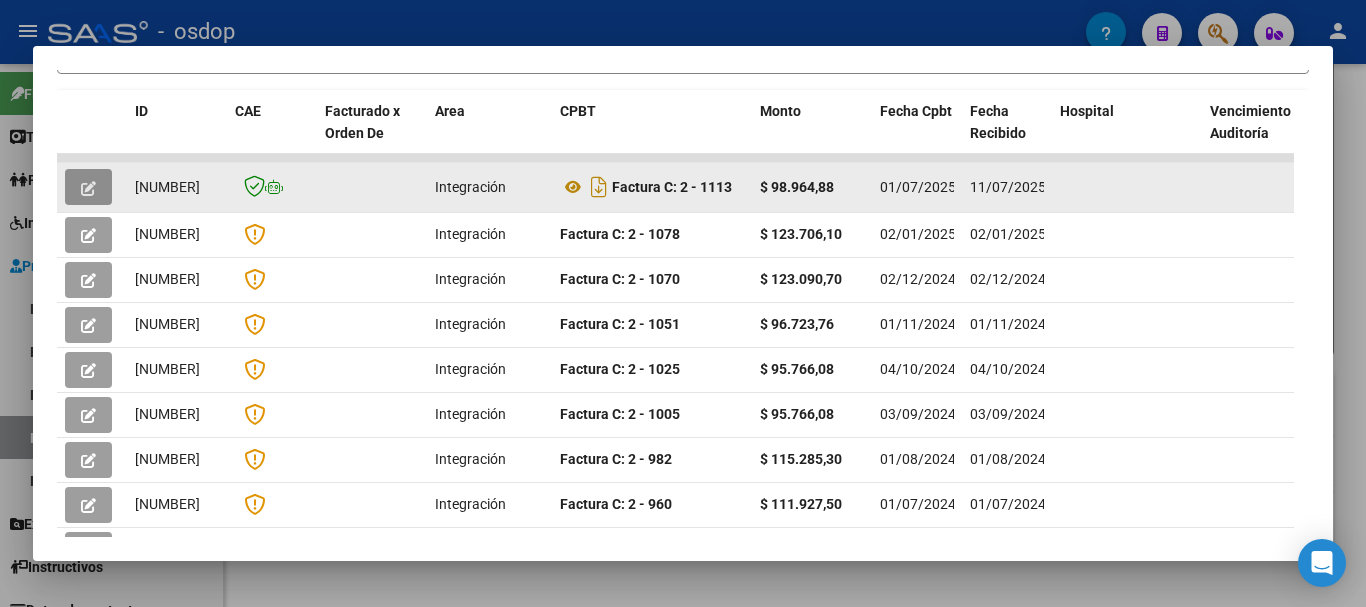 click 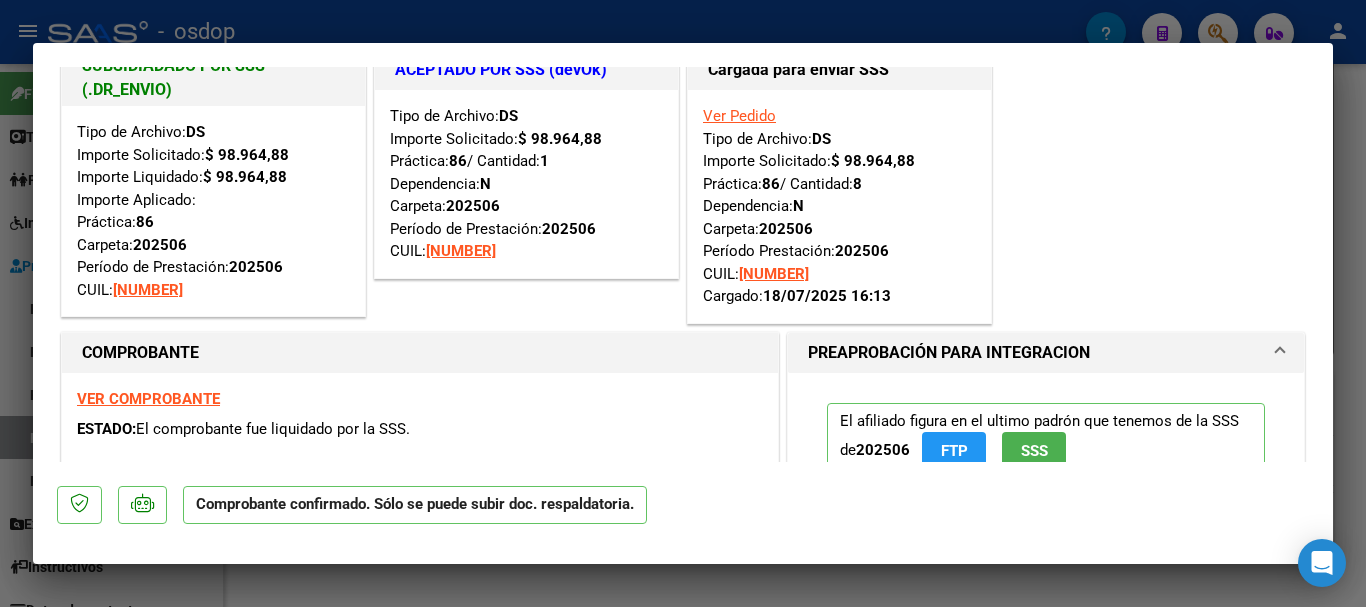 scroll, scrollTop: 0, scrollLeft: 0, axis: both 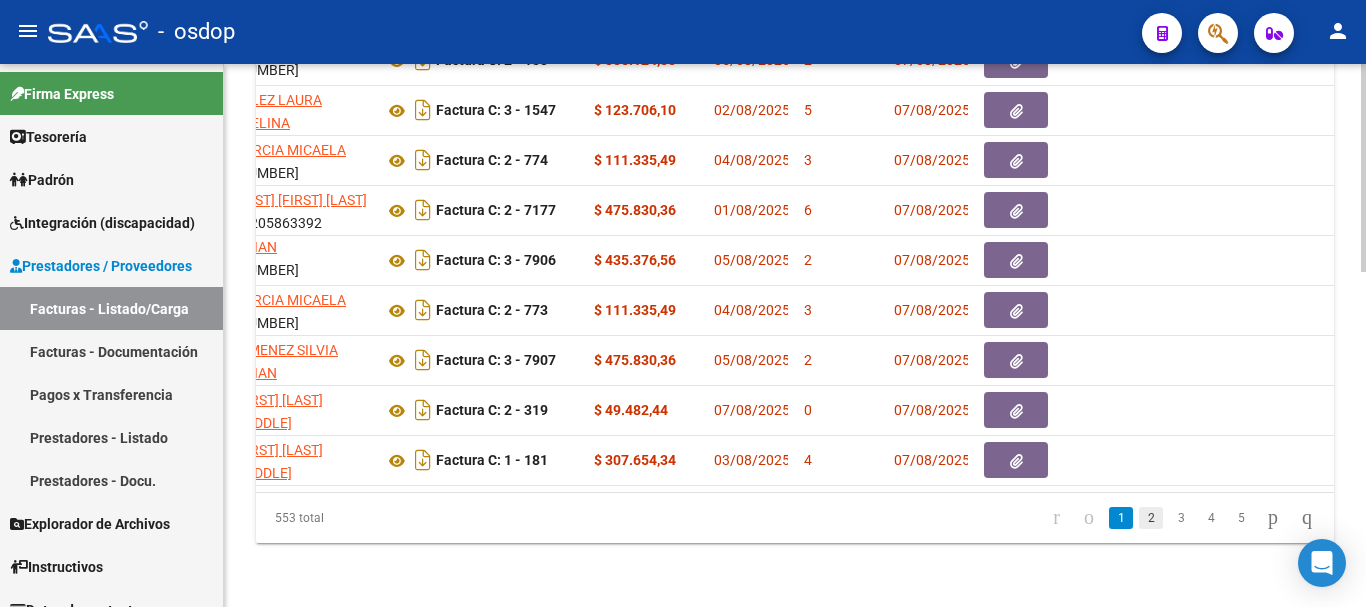 click on "2" 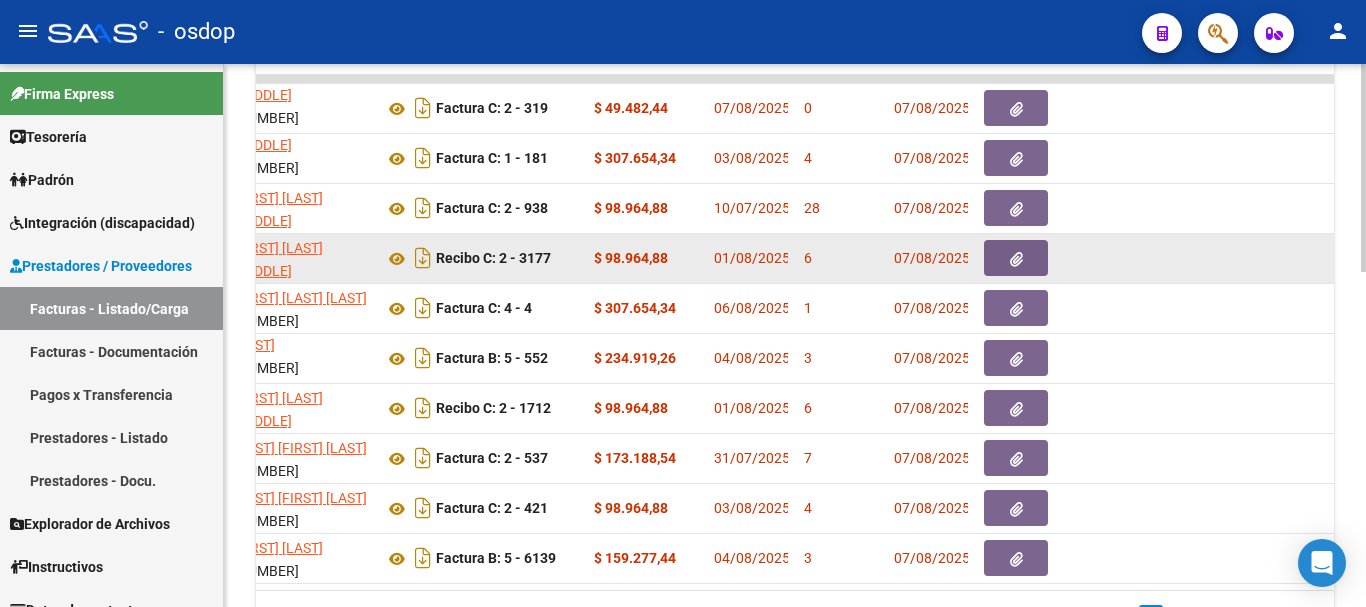 scroll, scrollTop: 777, scrollLeft: 0, axis: vertical 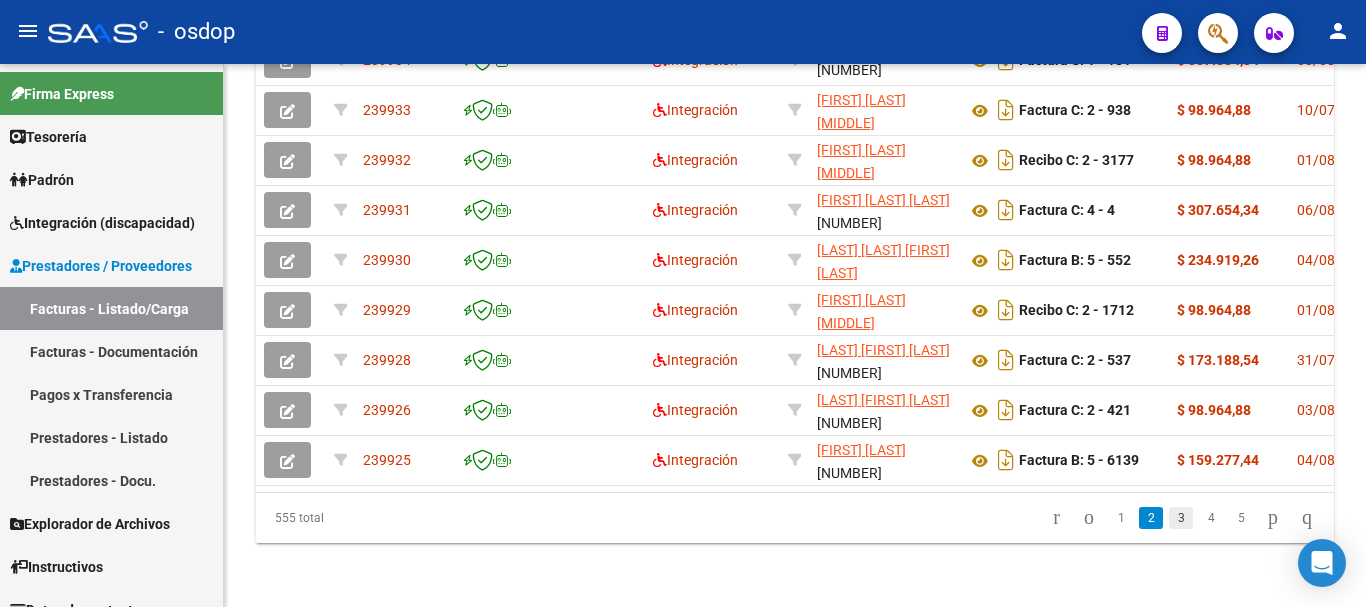 click on "3" 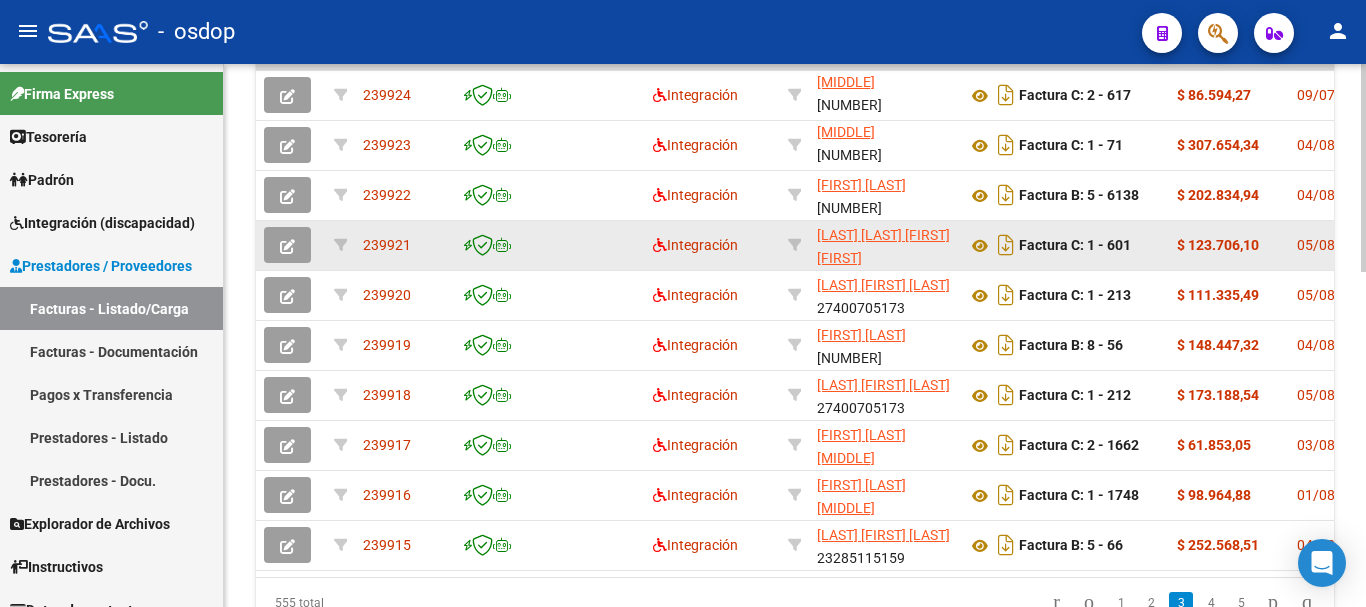 scroll, scrollTop: 777, scrollLeft: 0, axis: vertical 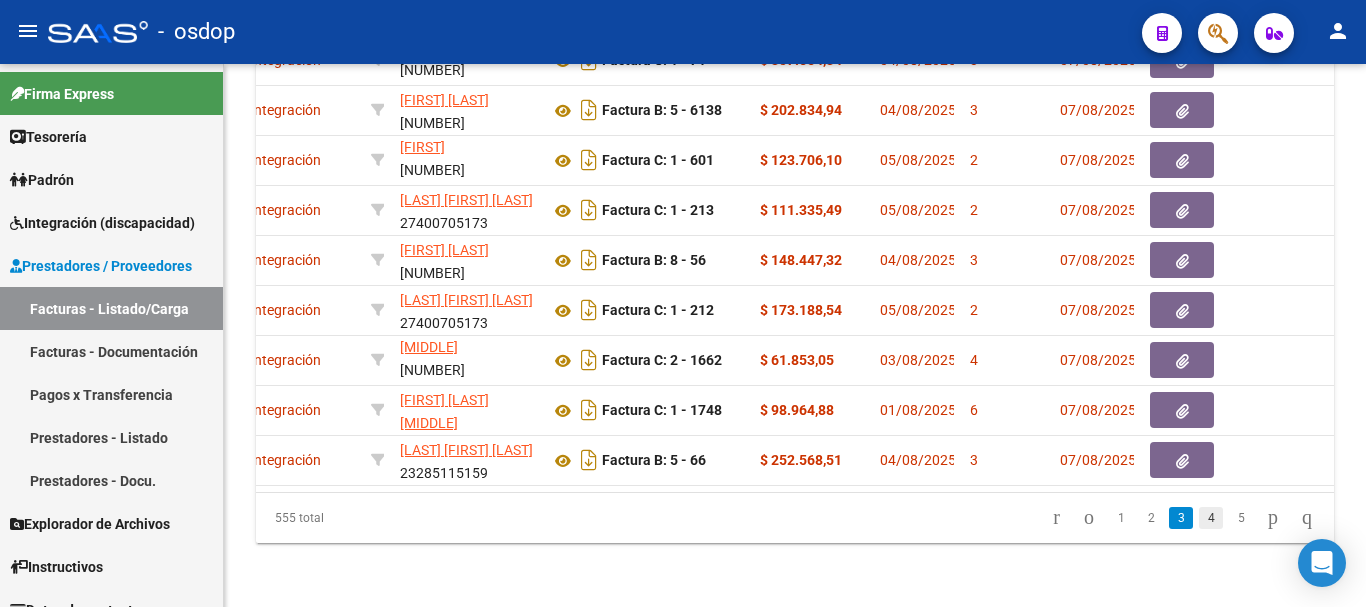 click on "4" 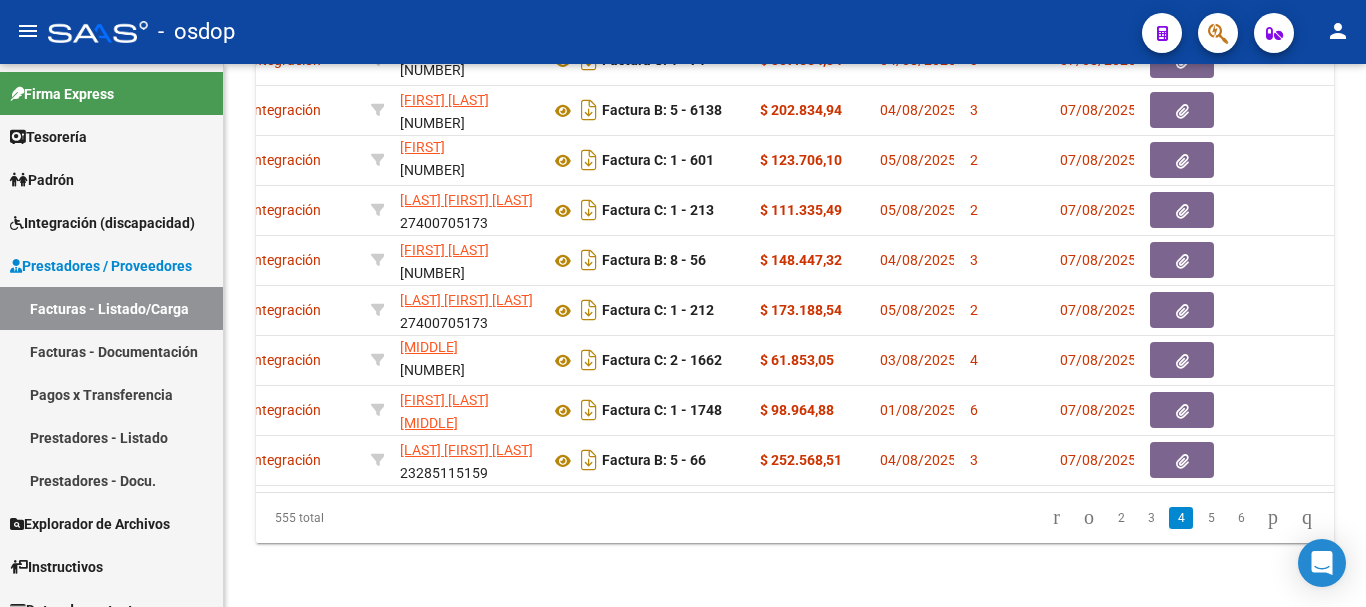 scroll, scrollTop: 882, scrollLeft: 0, axis: vertical 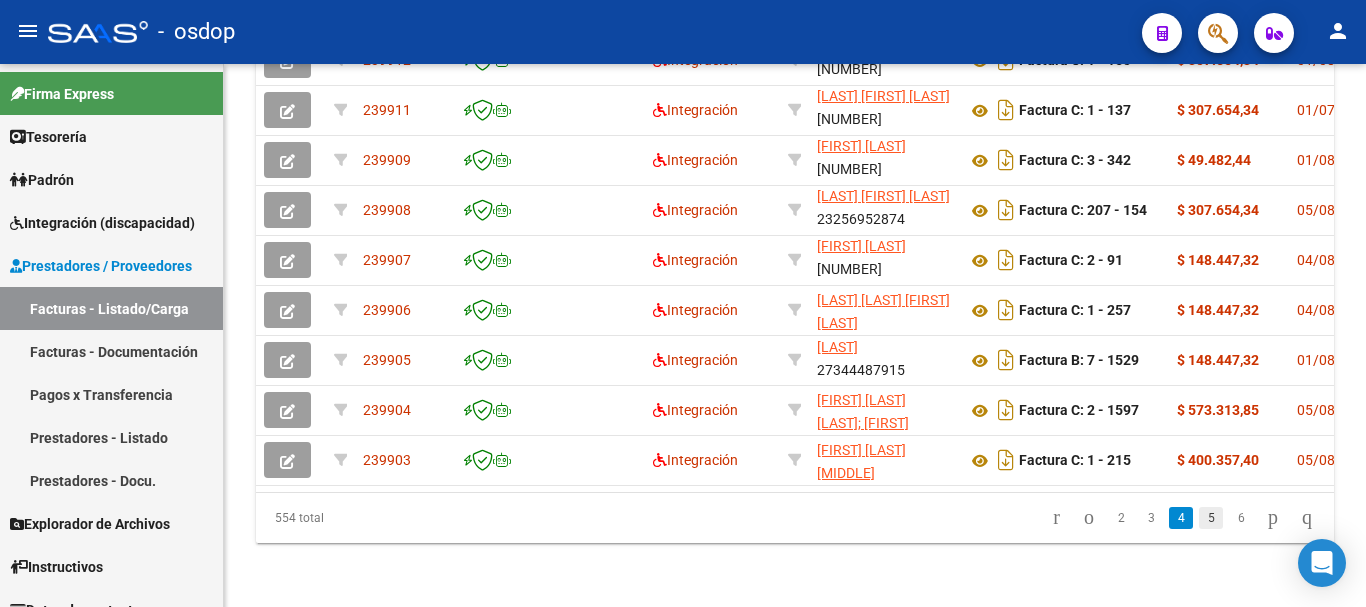 click on "5" 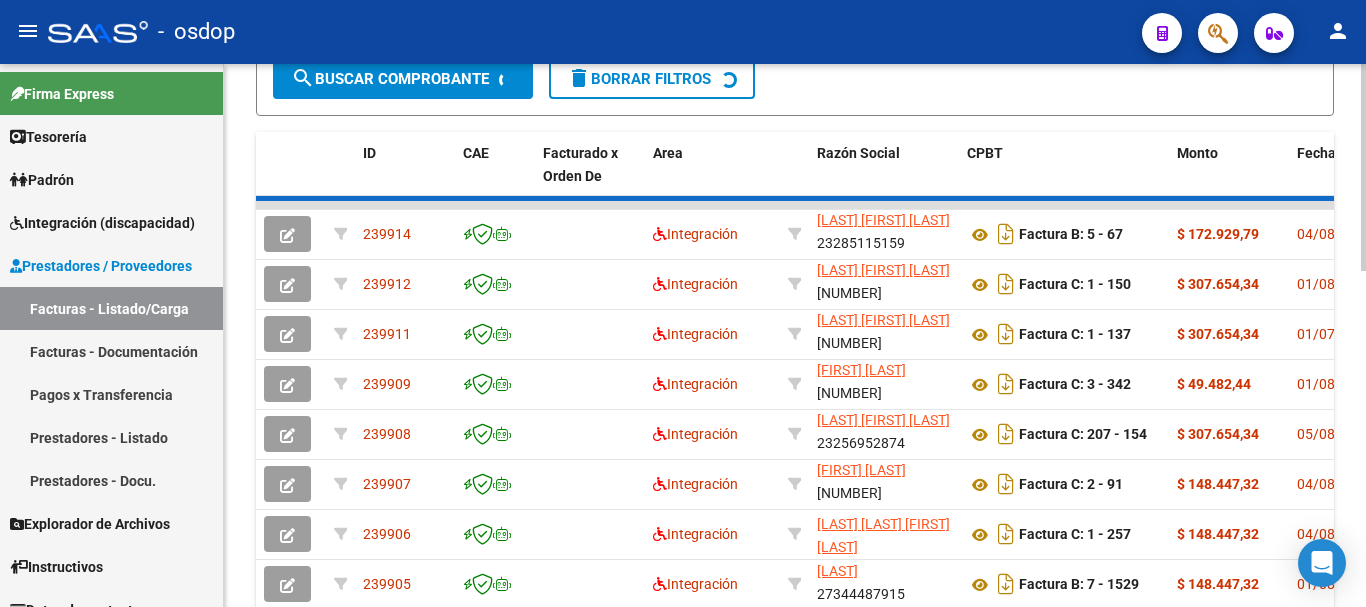 scroll, scrollTop: 582, scrollLeft: 0, axis: vertical 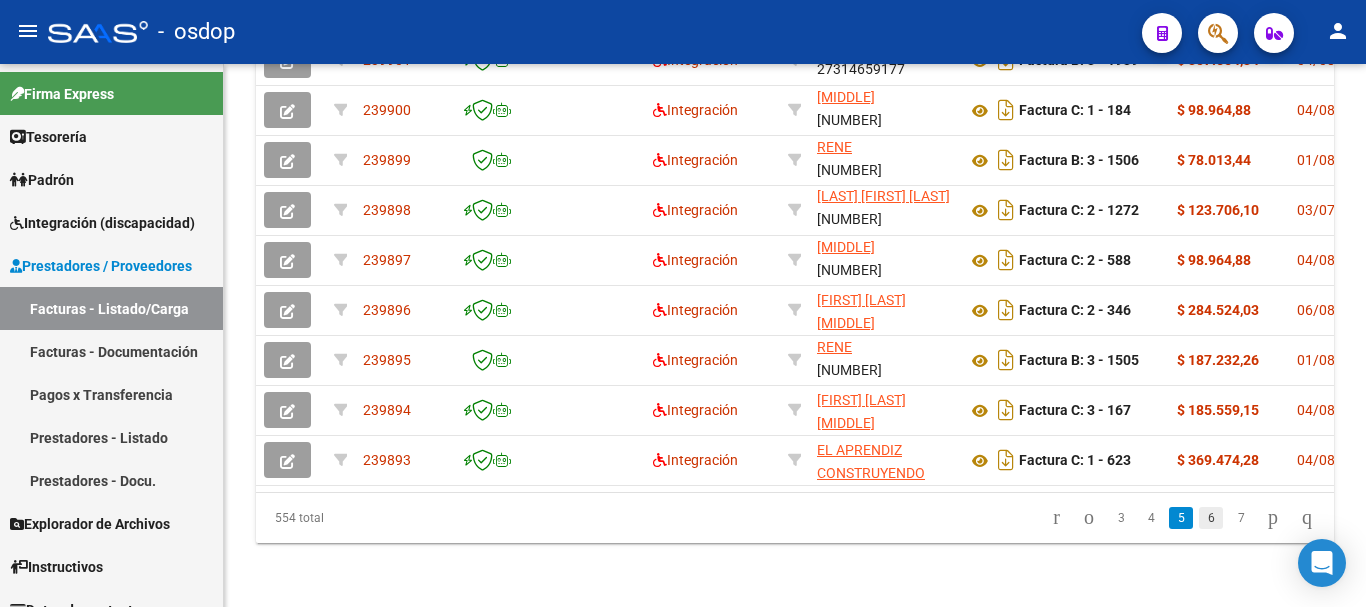 click on "6" 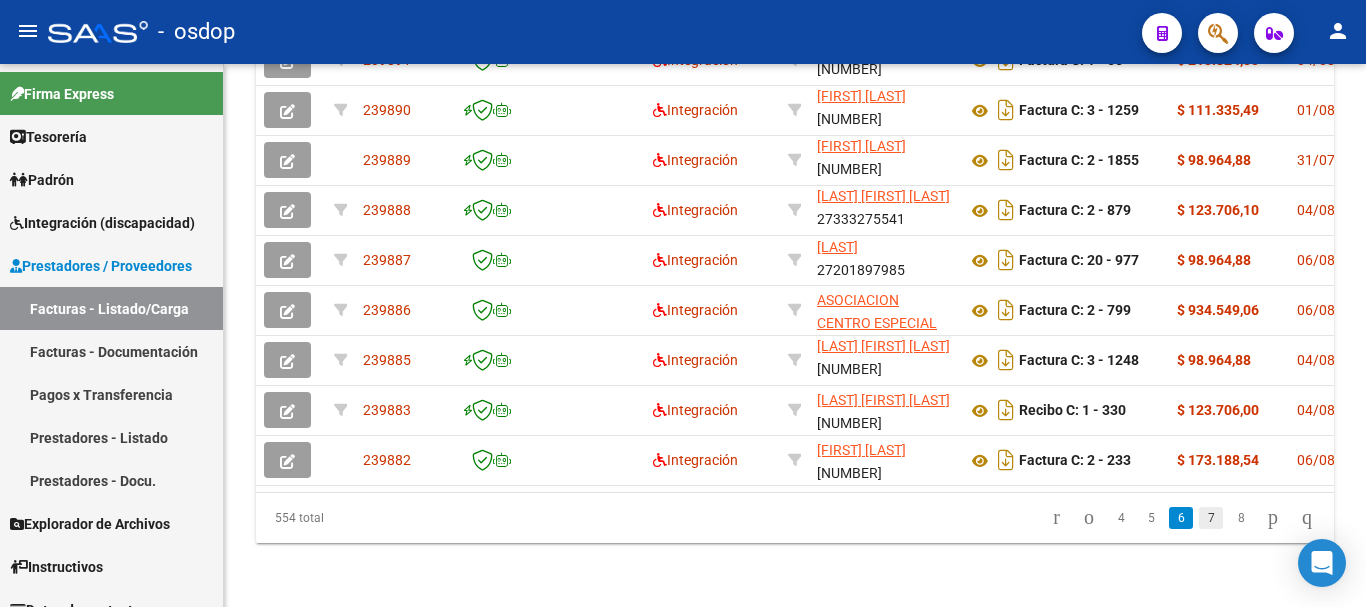 click on "7" 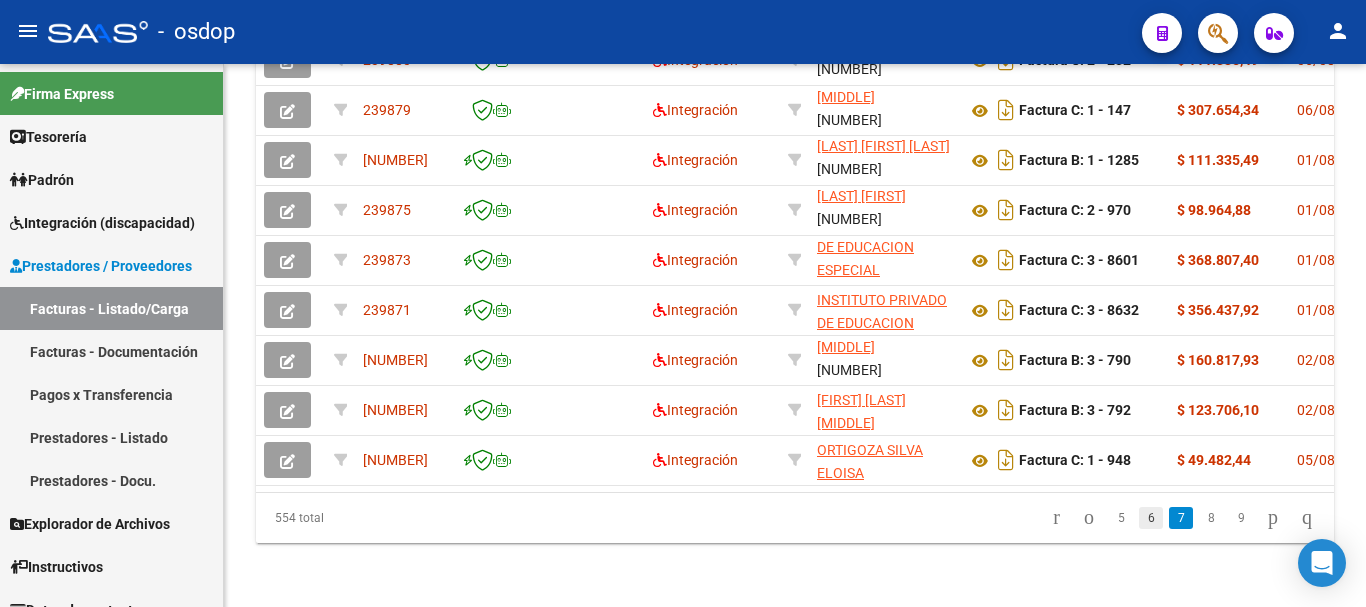 click on "6" 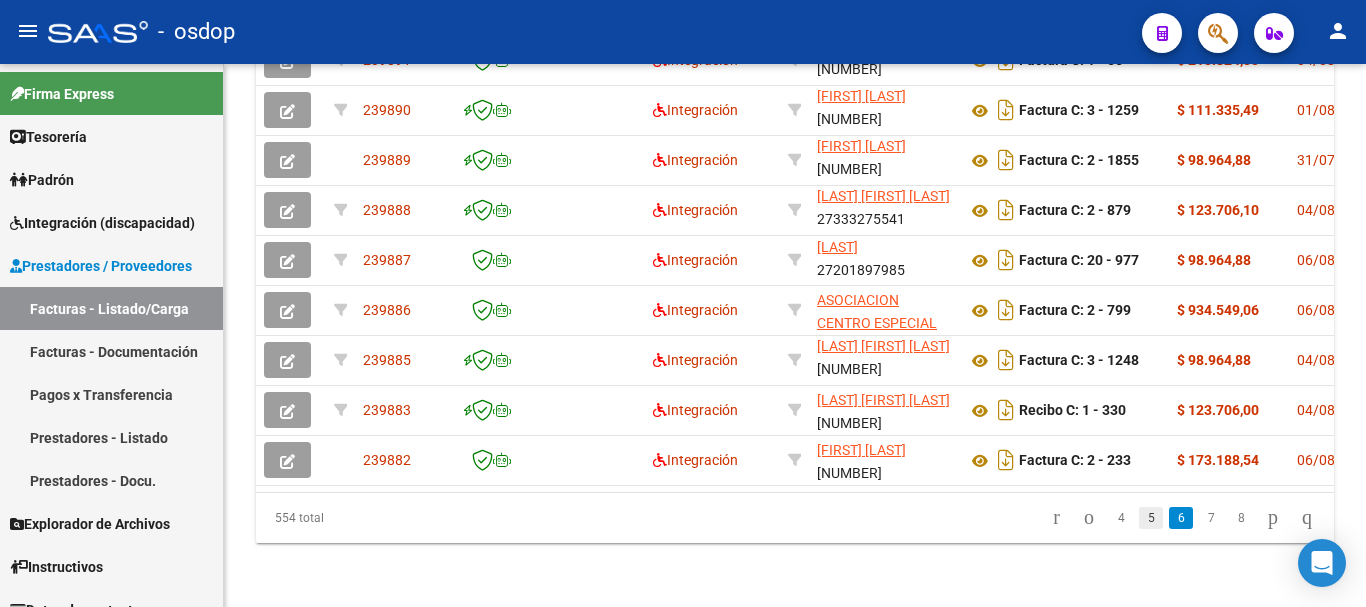 click on "5" 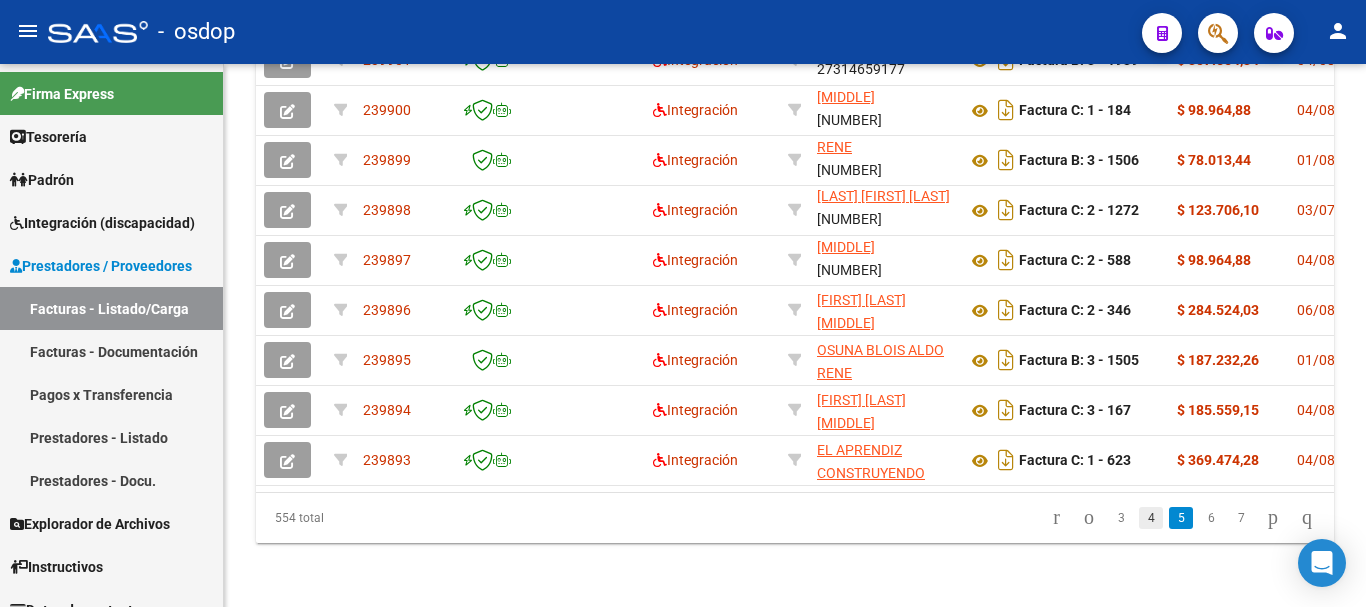 click on "4" 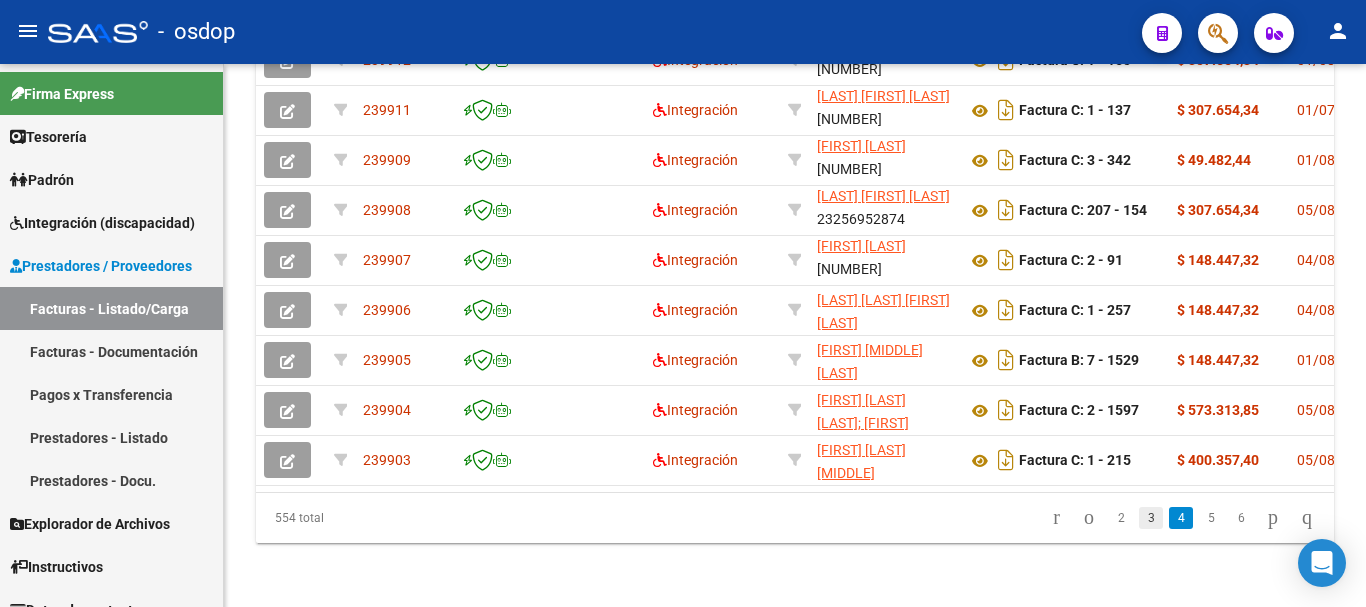 click on "3" 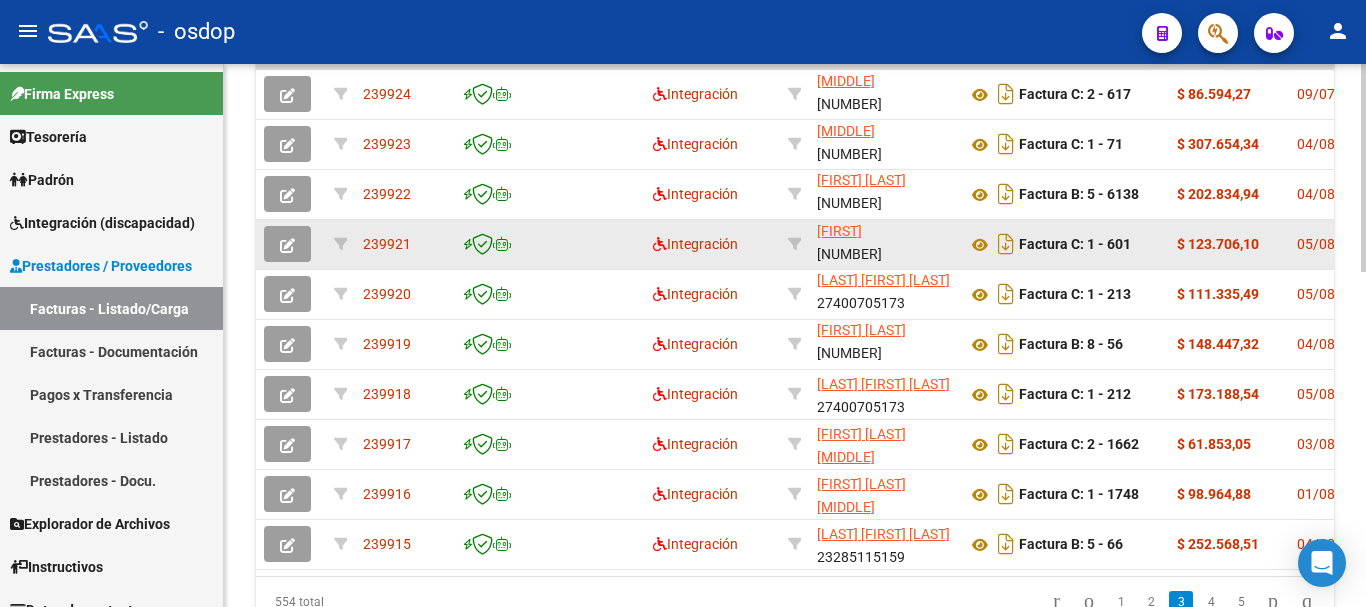 click 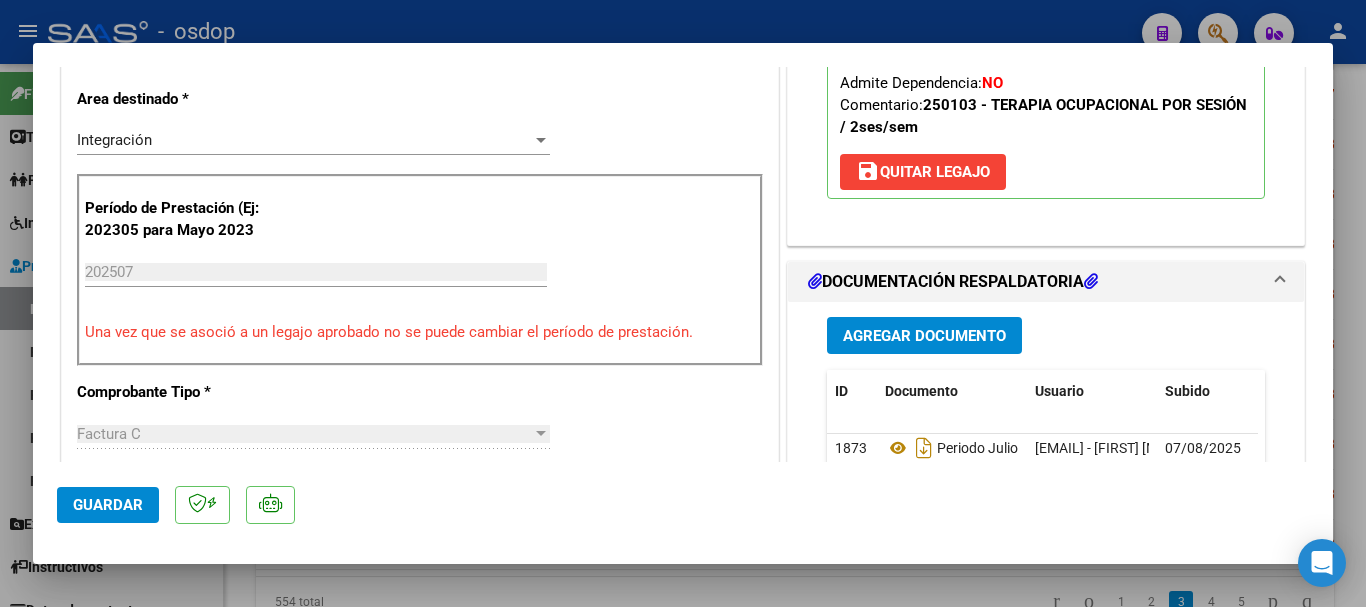 scroll, scrollTop: 500, scrollLeft: 0, axis: vertical 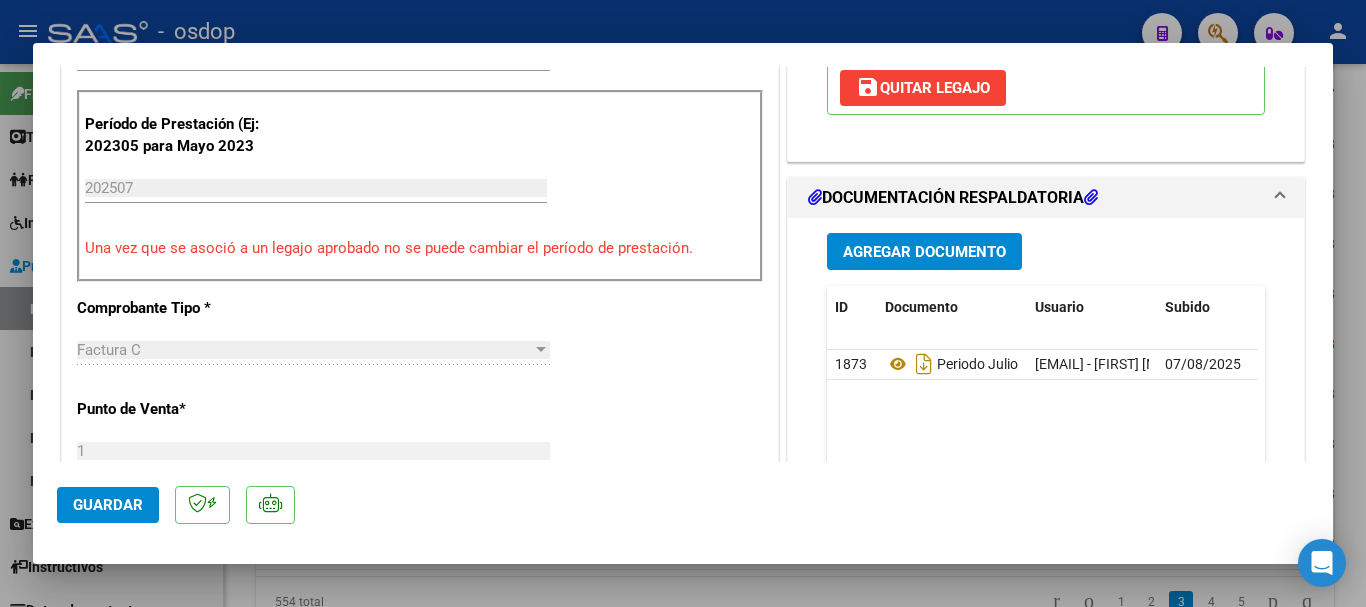 type 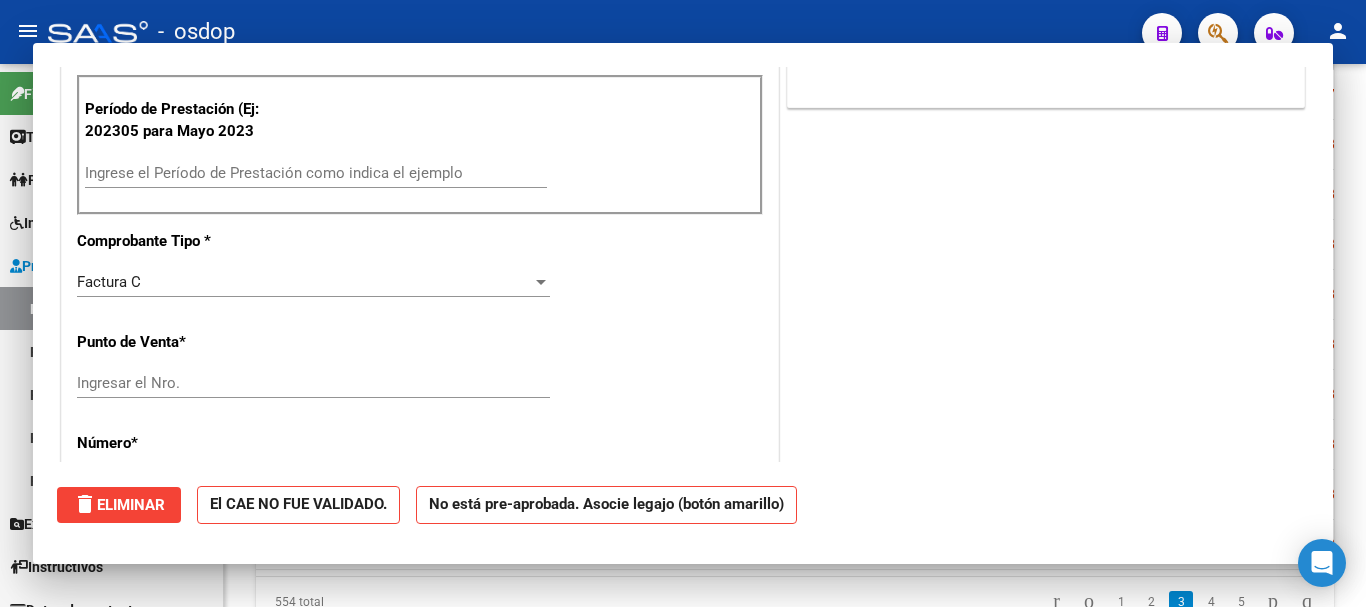 scroll, scrollTop: 0, scrollLeft: 0, axis: both 